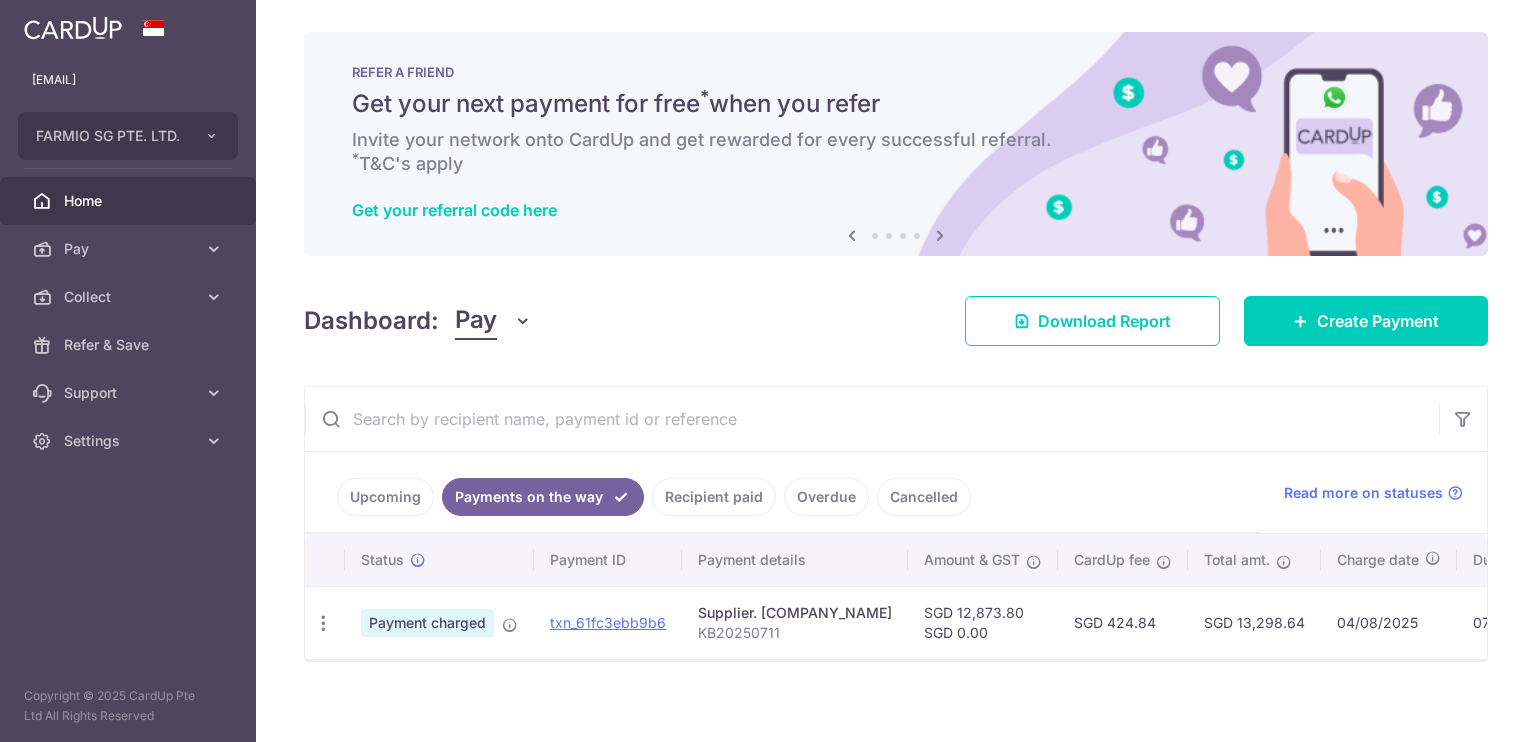 scroll, scrollTop: 0, scrollLeft: 0, axis: both 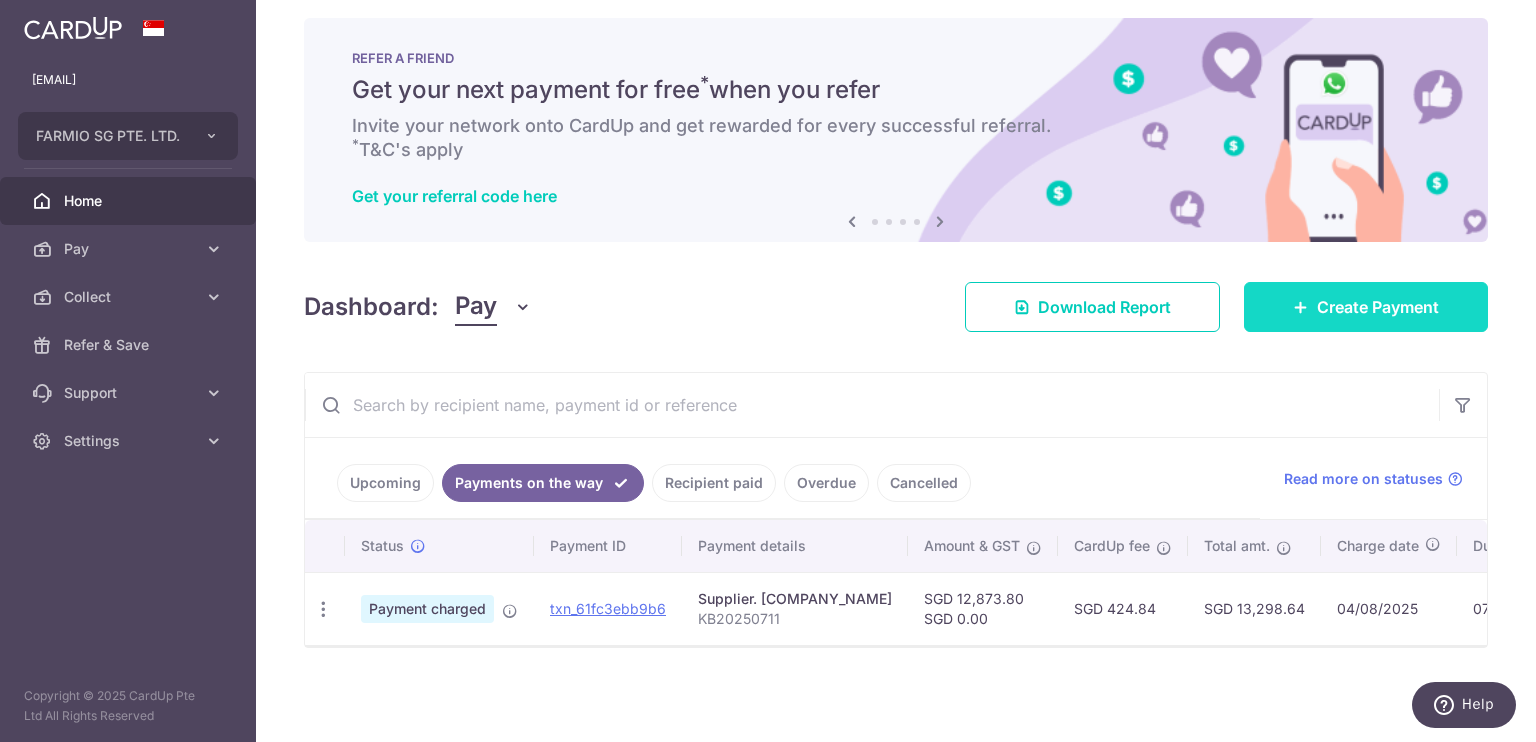 click on "Create Payment" at bounding box center [1366, 307] 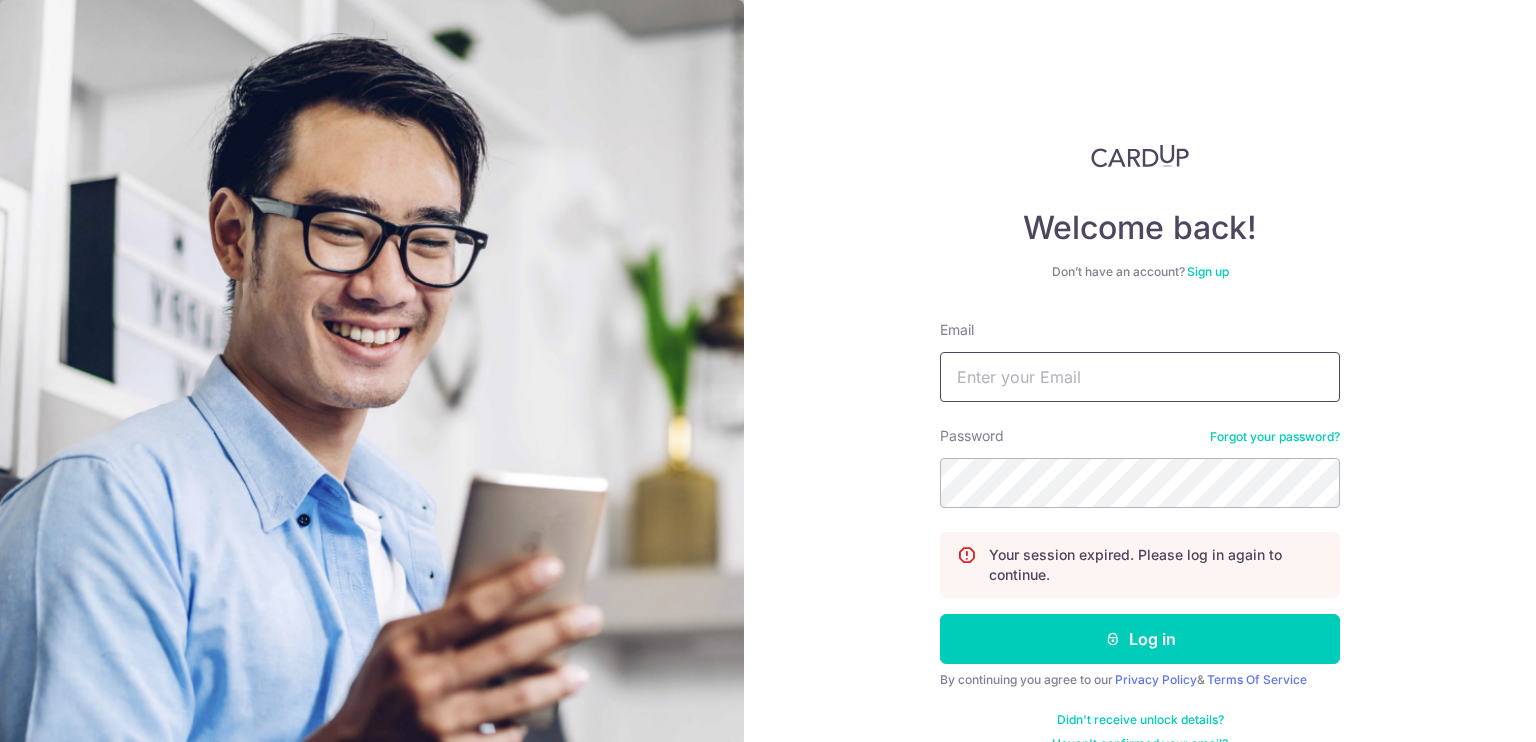 type on "pchan@farmio.io" 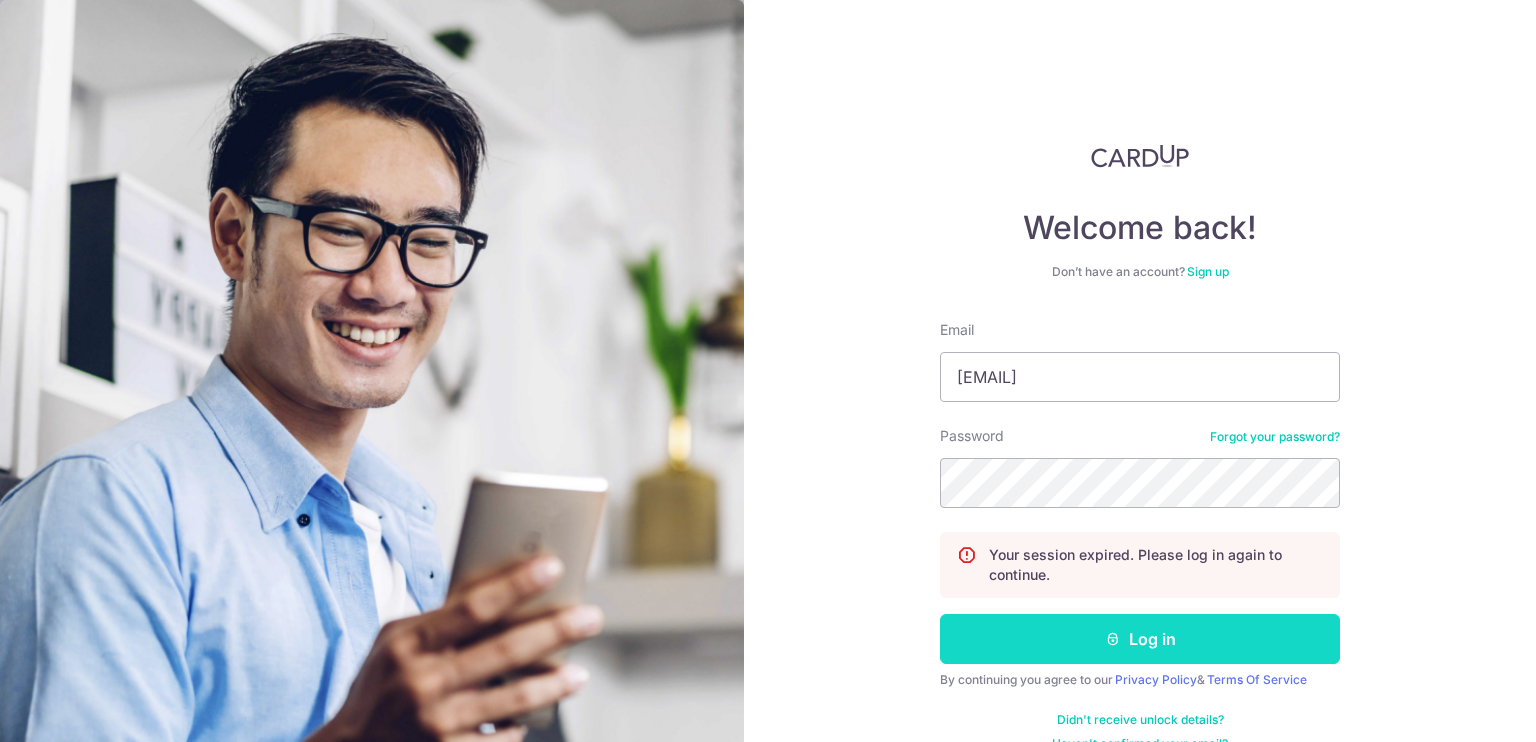 scroll, scrollTop: 0, scrollLeft: 0, axis: both 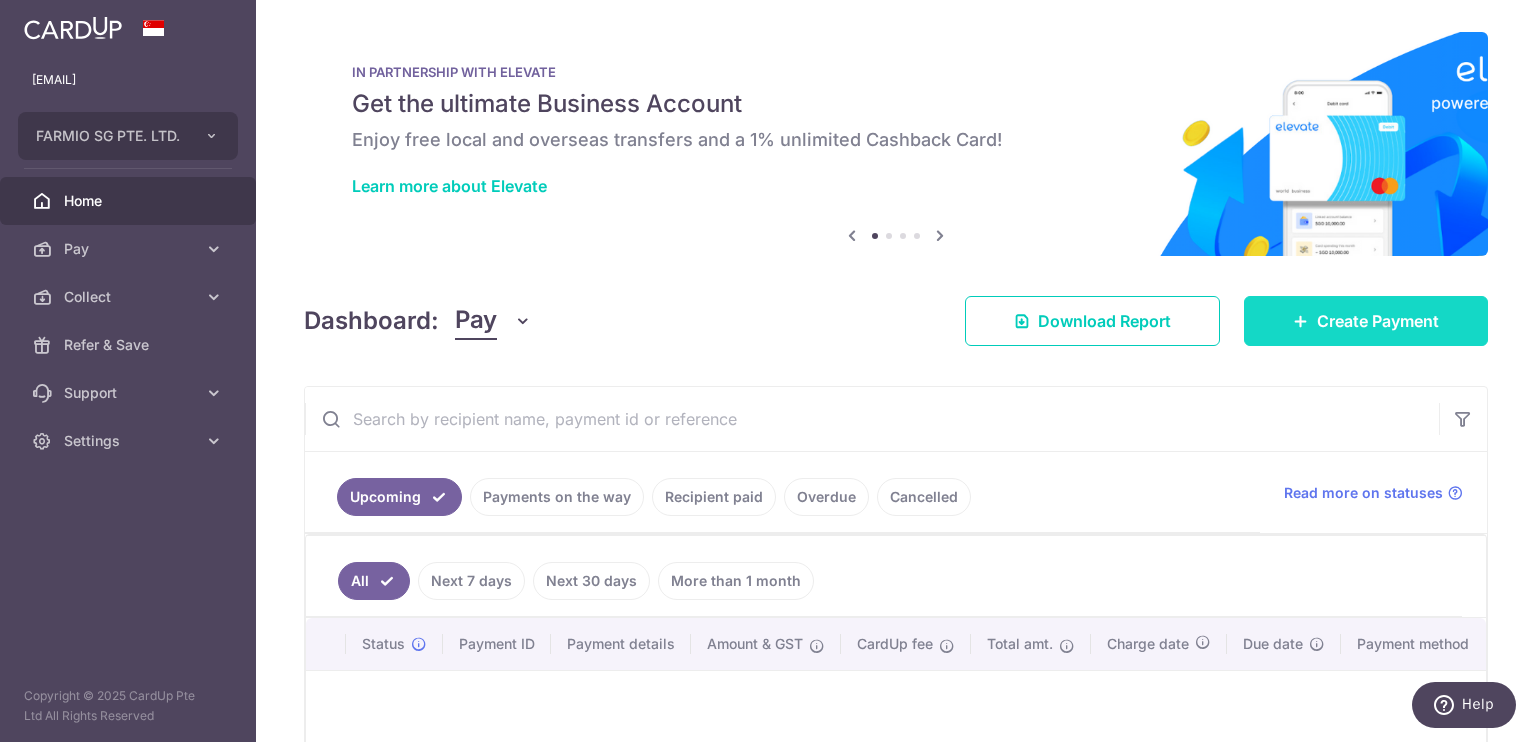 click on "Create Payment" at bounding box center (1366, 321) 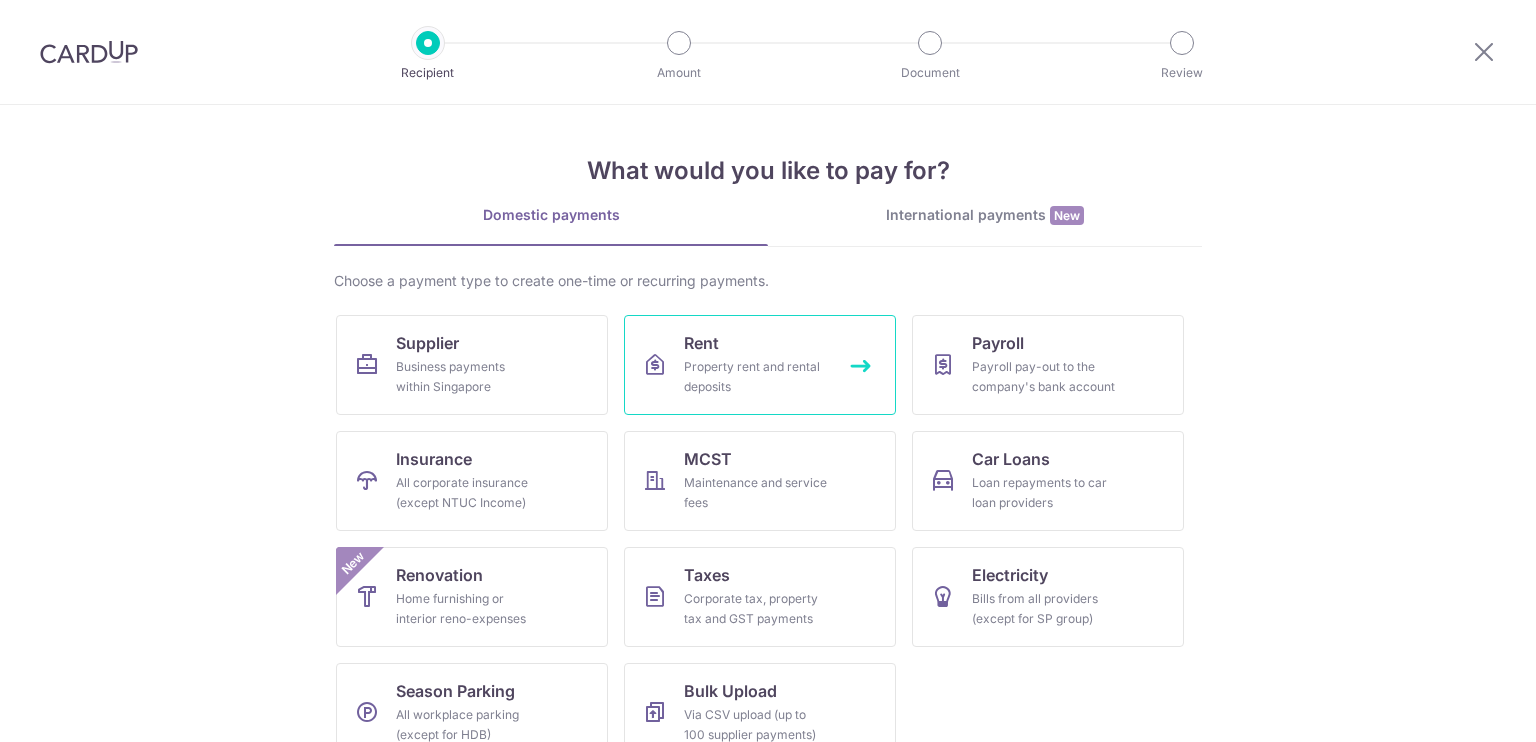 scroll, scrollTop: 0, scrollLeft: 0, axis: both 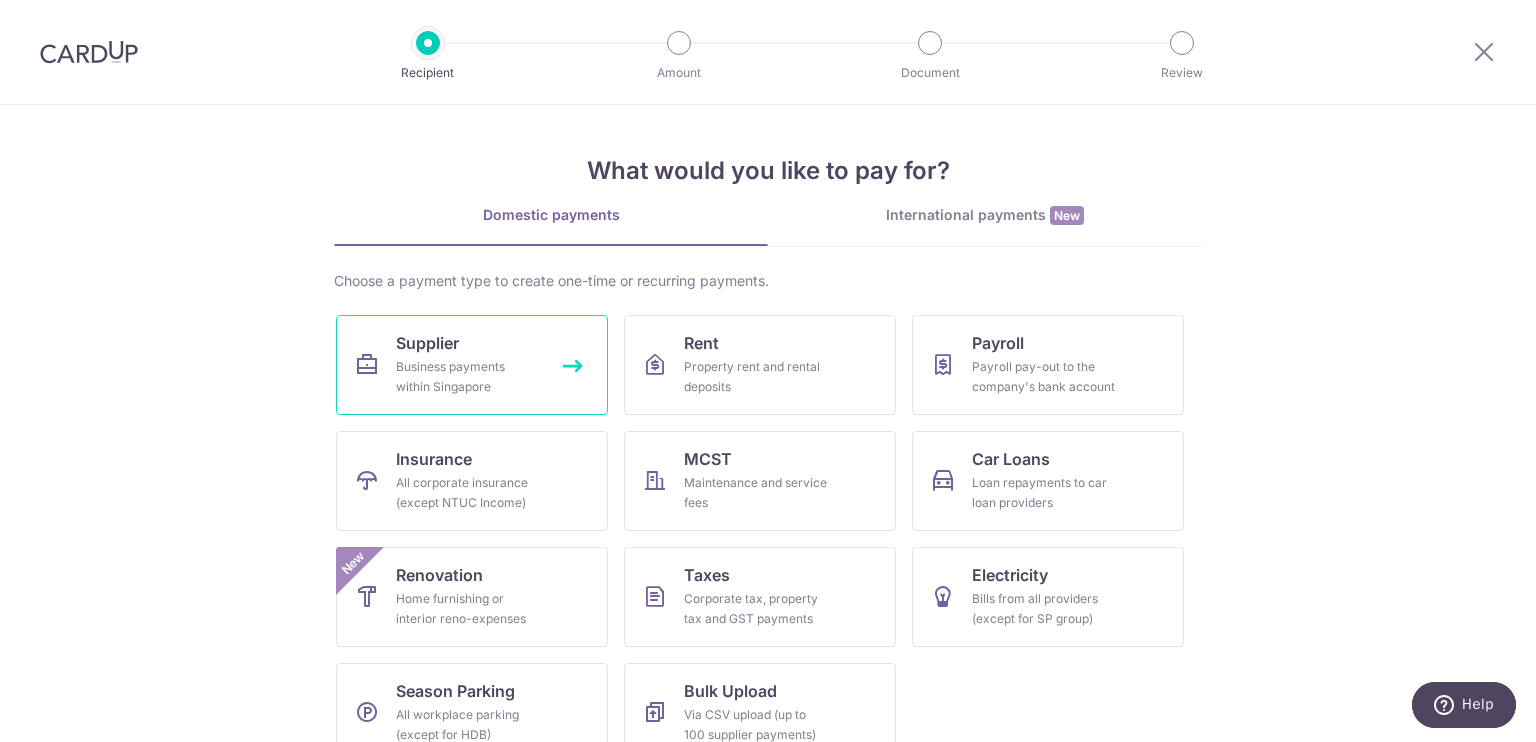click on "Business payments within Singapore" at bounding box center (468, 377) 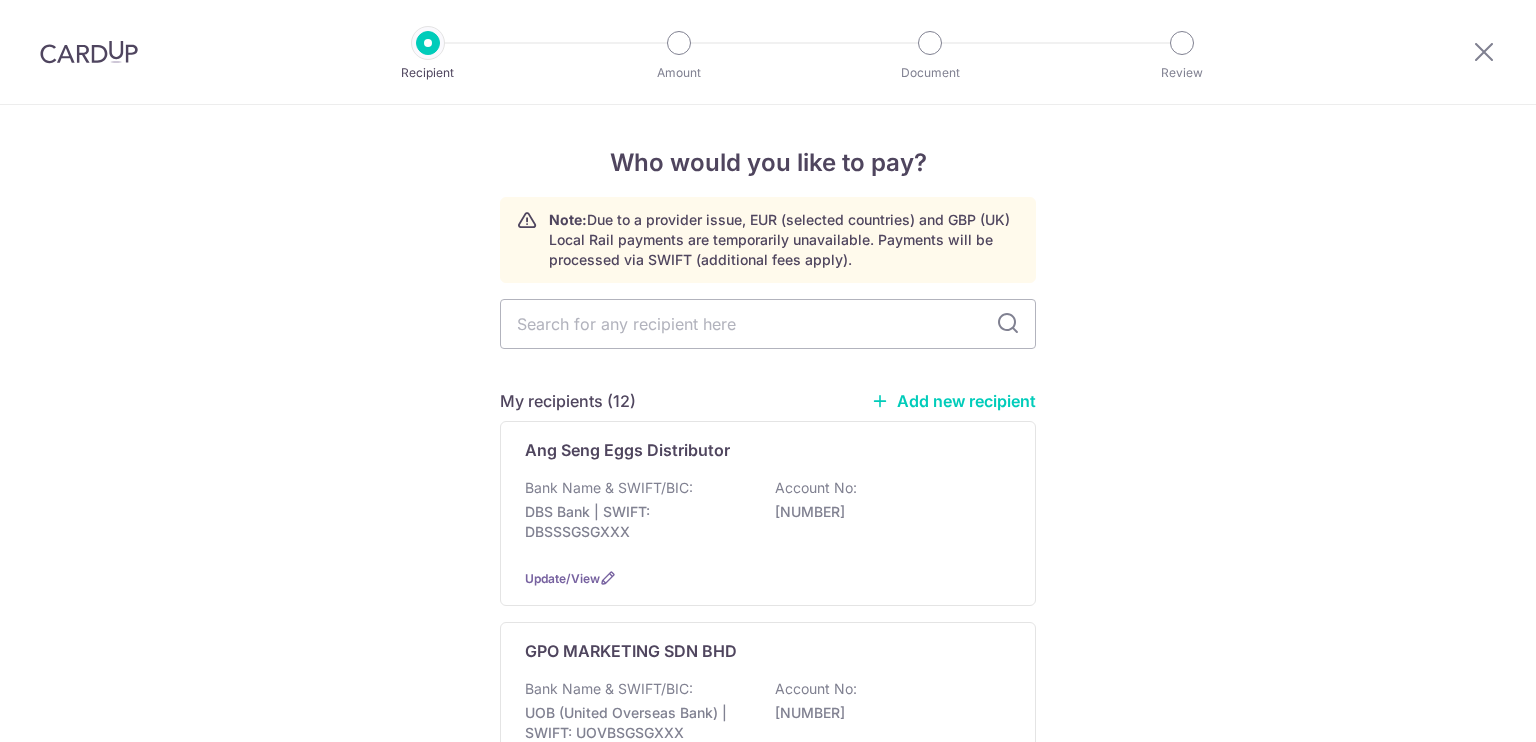 scroll, scrollTop: 0, scrollLeft: 0, axis: both 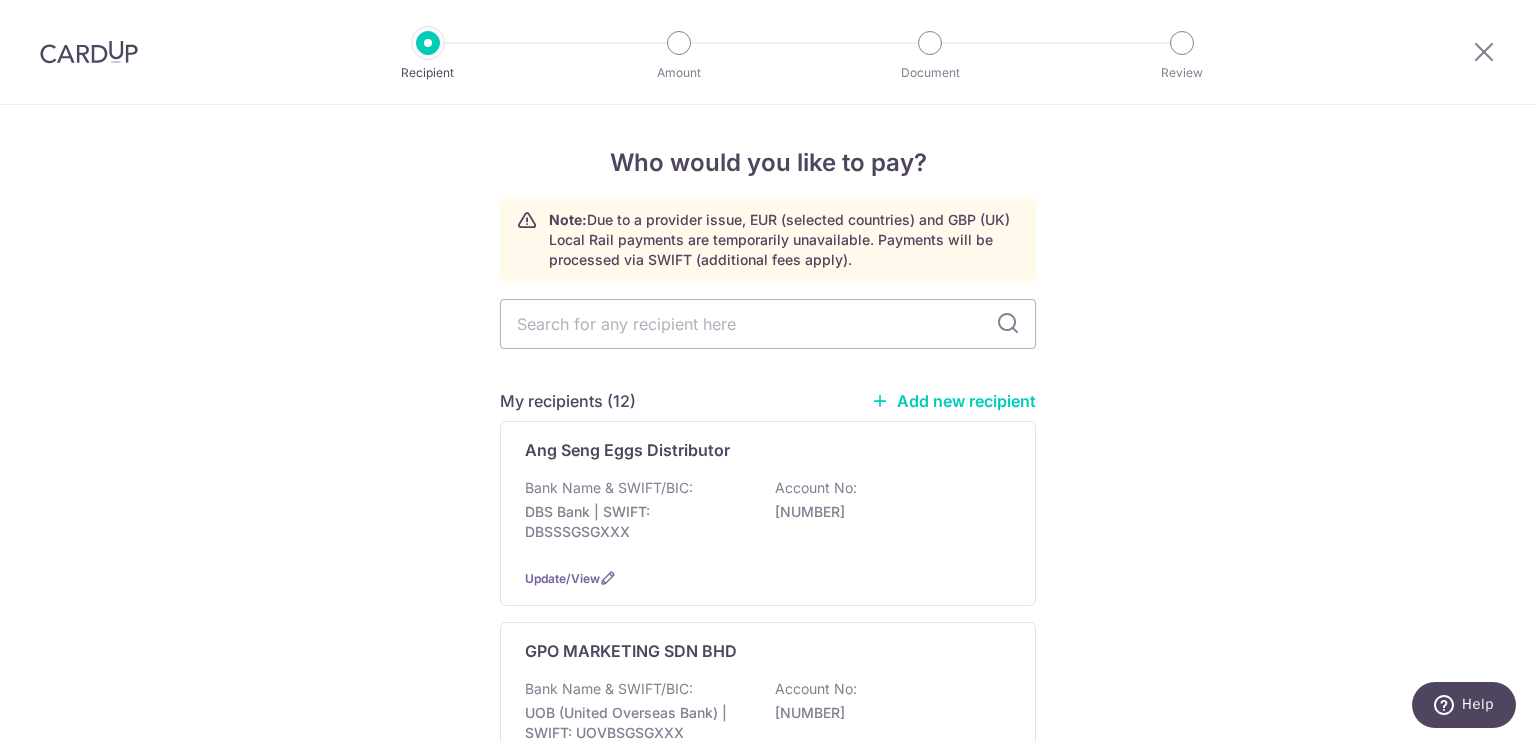 click at bounding box center (880, 401) 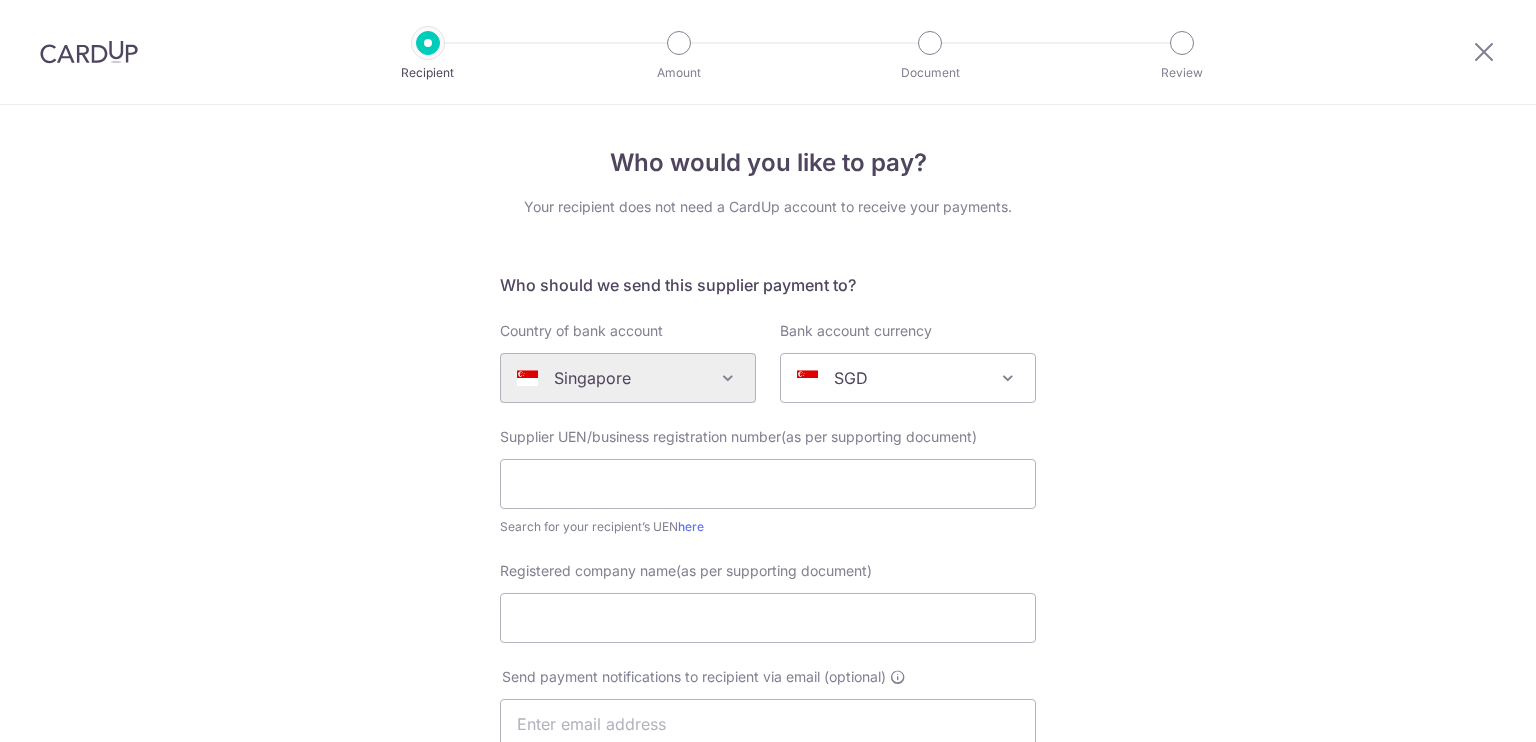scroll, scrollTop: 0, scrollLeft: 0, axis: both 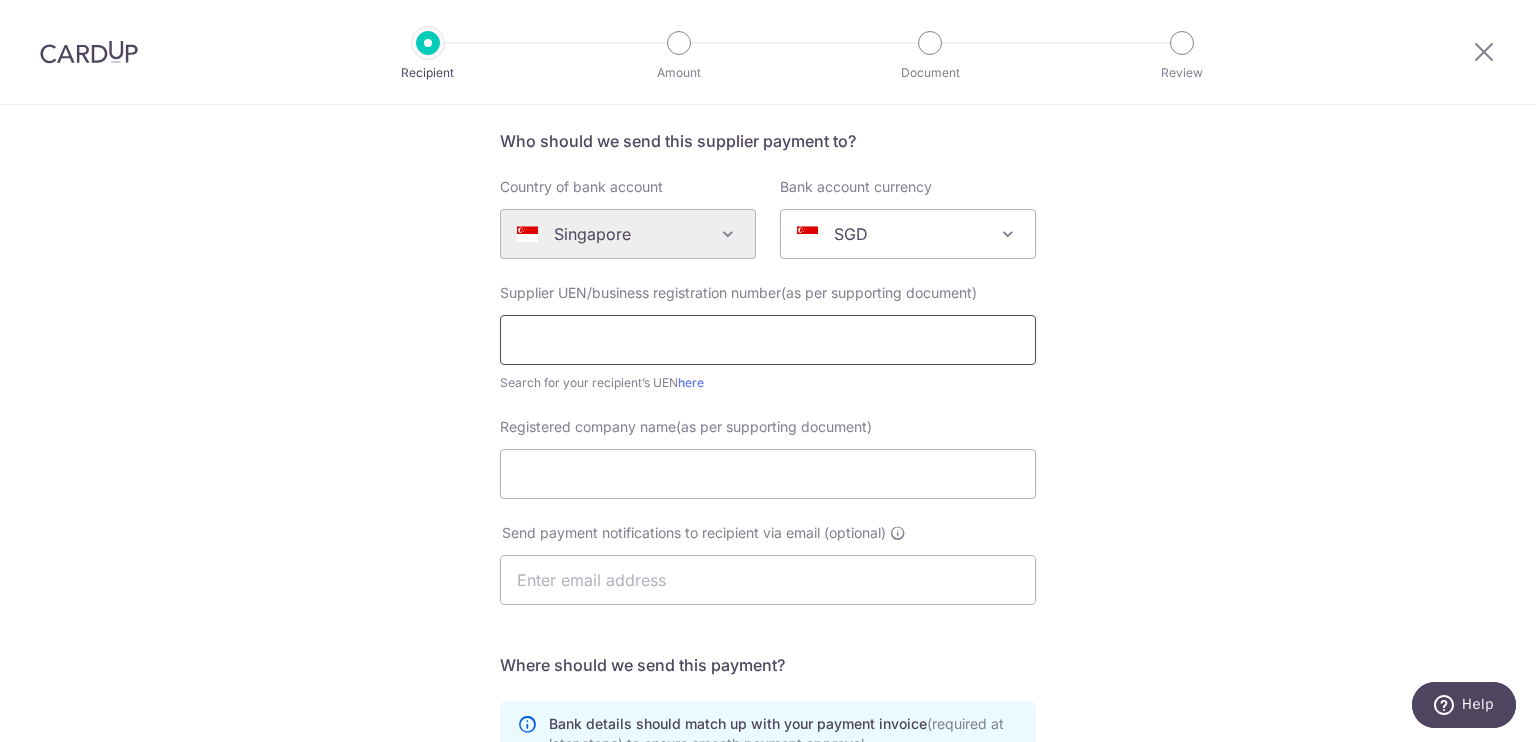 click at bounding box center (768, 340) 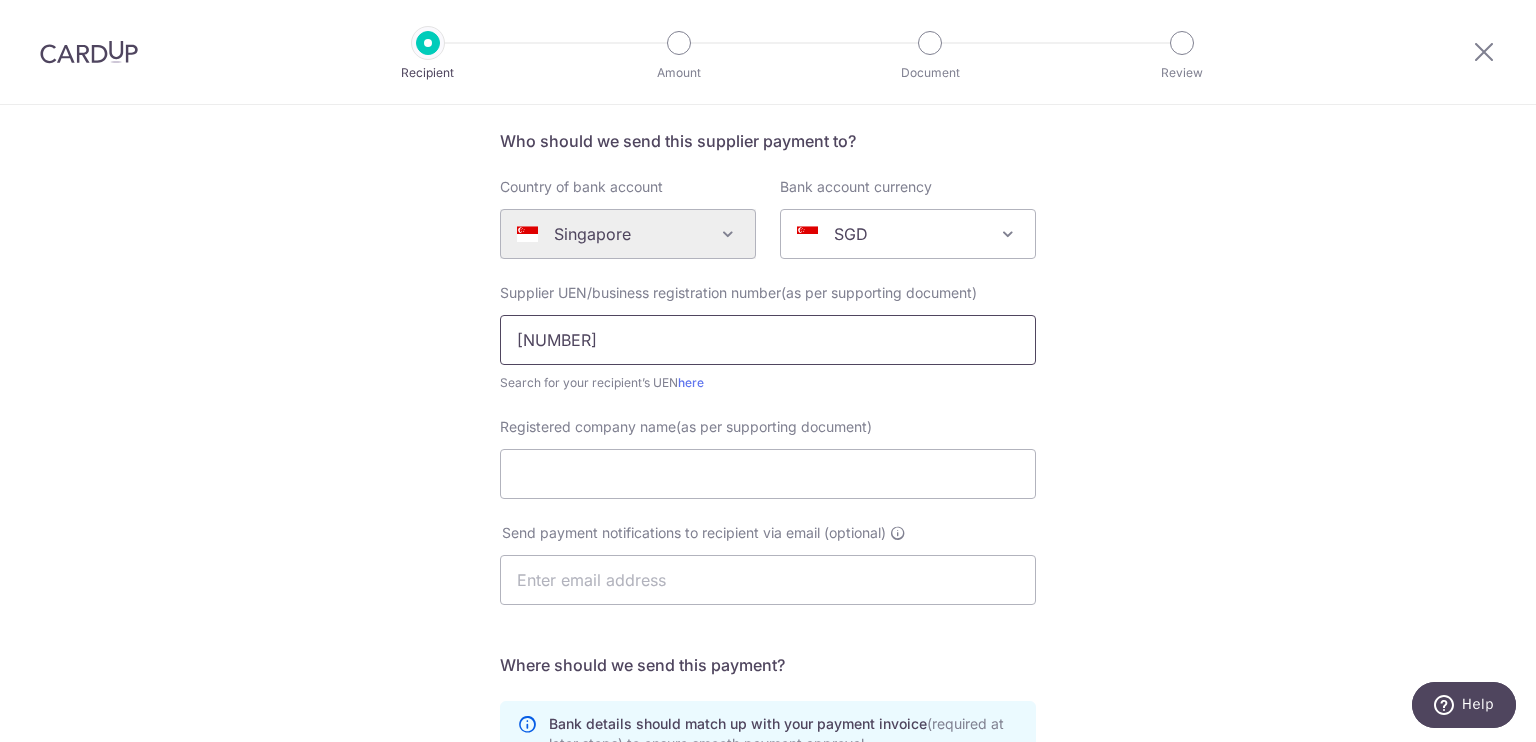 type on "202440428G" 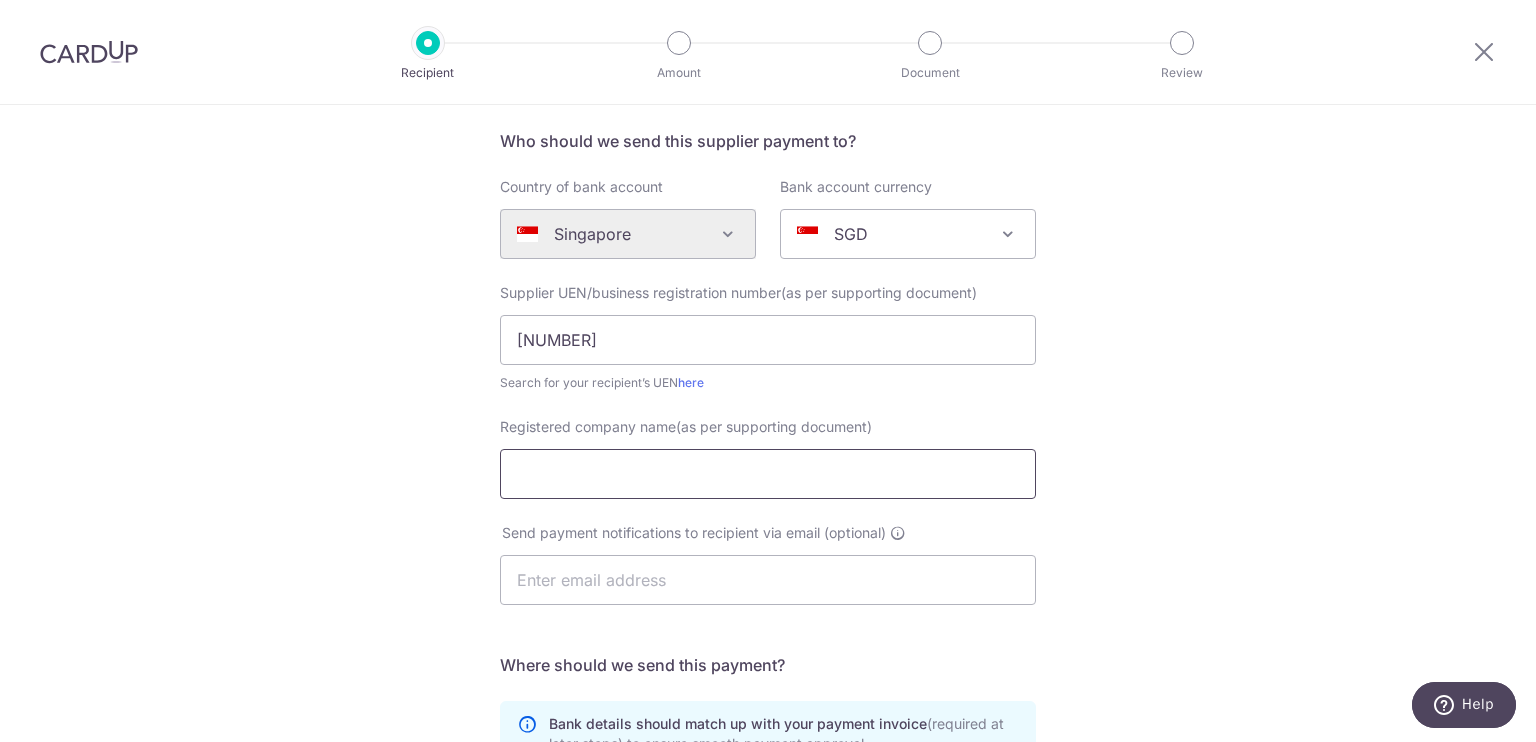 click on "Registered company name(as per supporting document)" at bounding box center [768, 474] 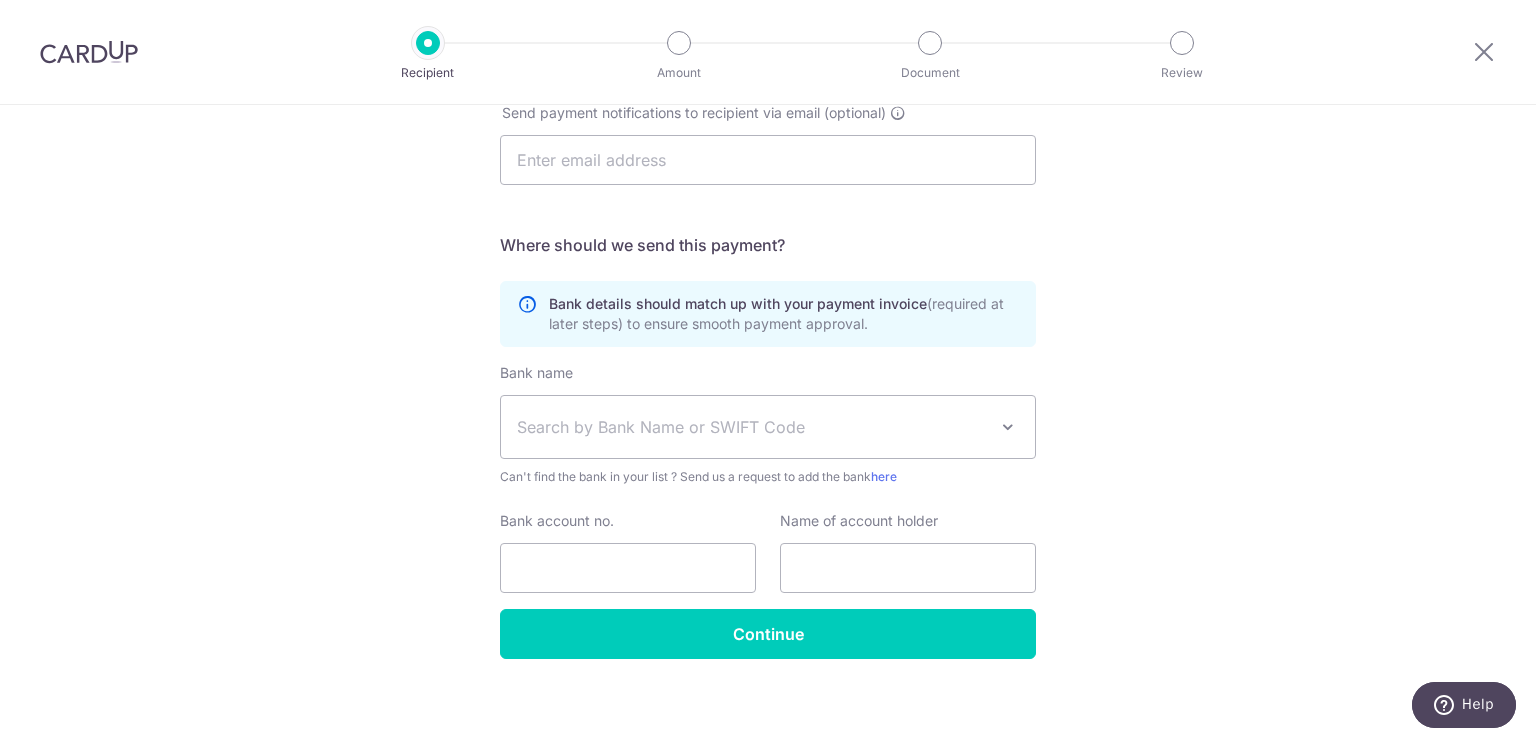 scroll, scrollTop: 567, scrollLeft: 0, axis: vertical 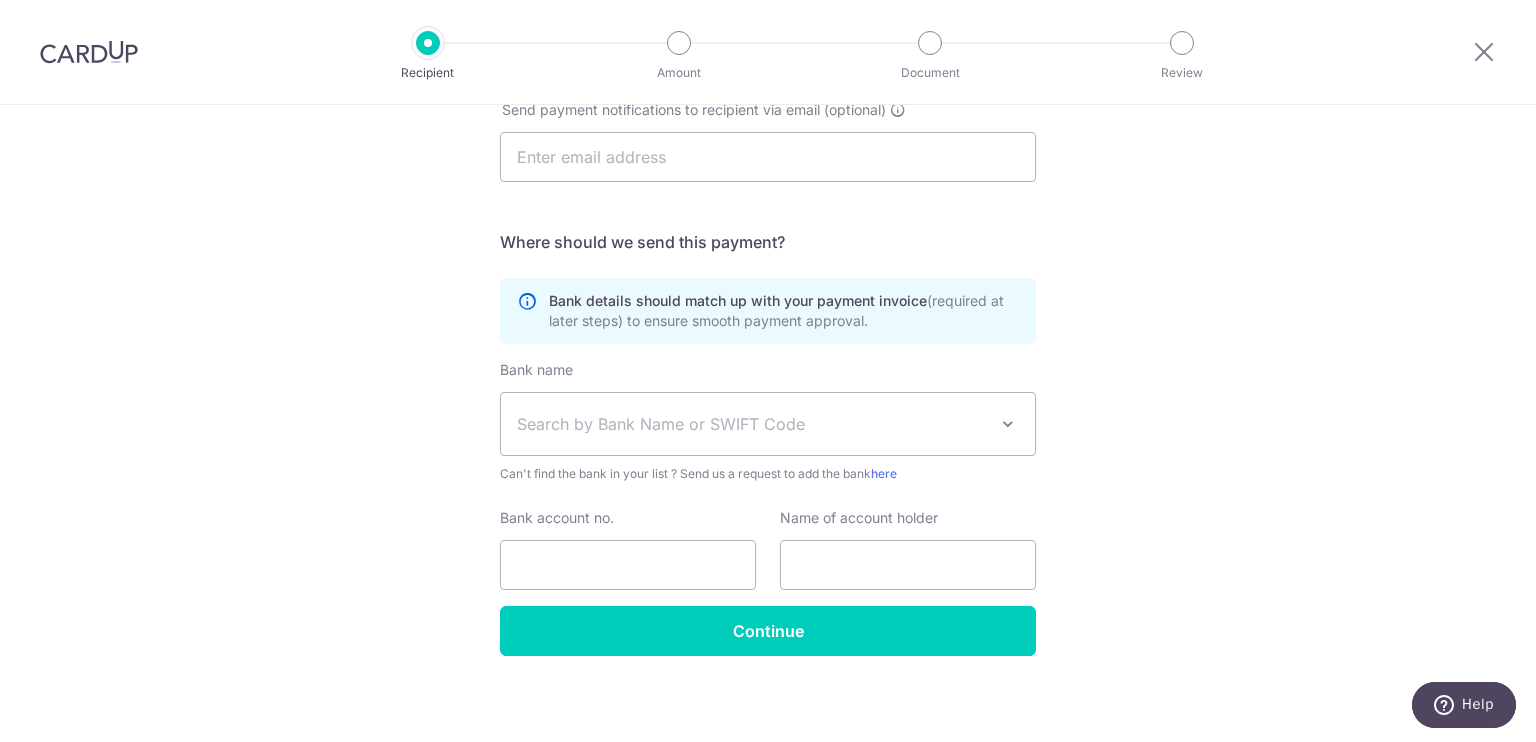 type on "BLACK STAR LOGISTIC SERVICES PTE. LTD." 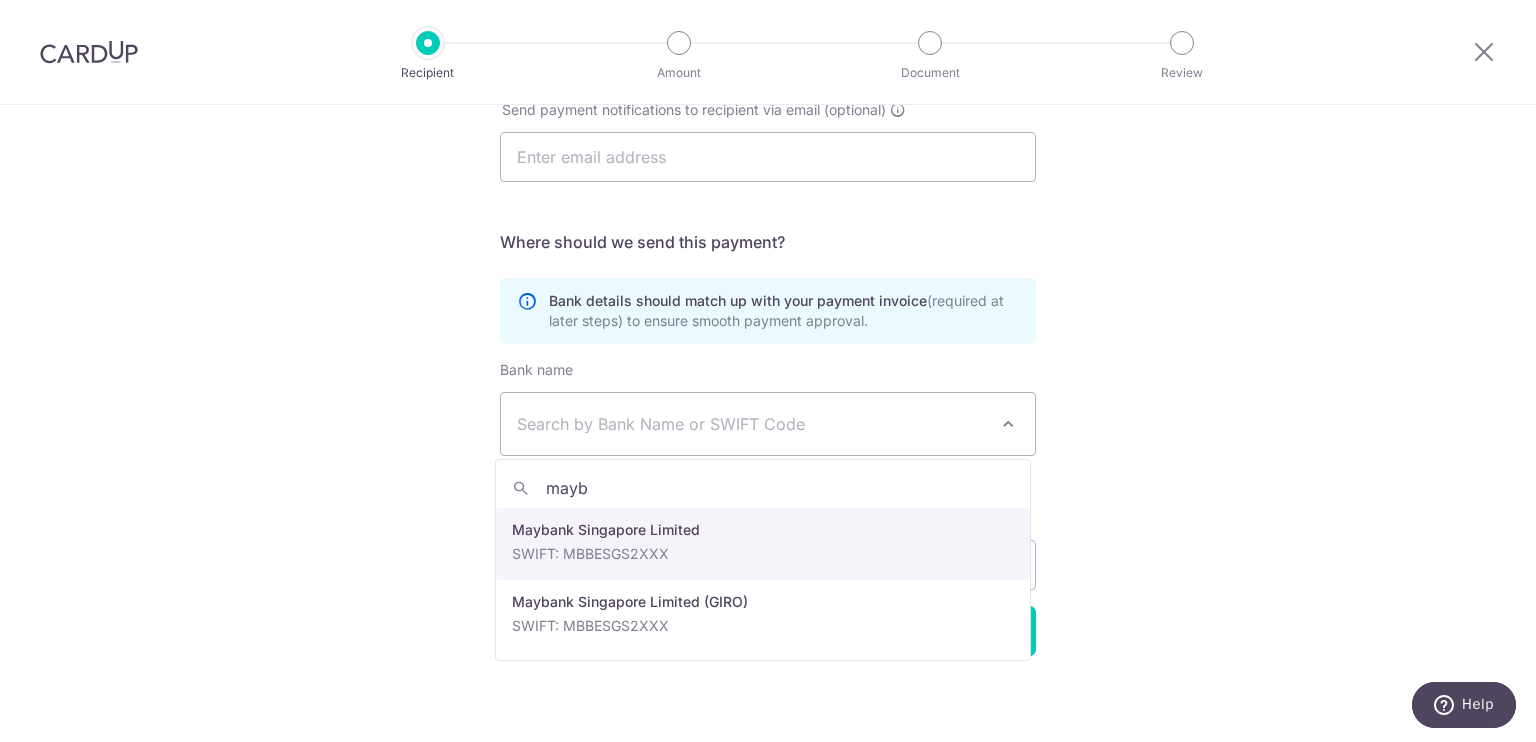 type on "mayb" 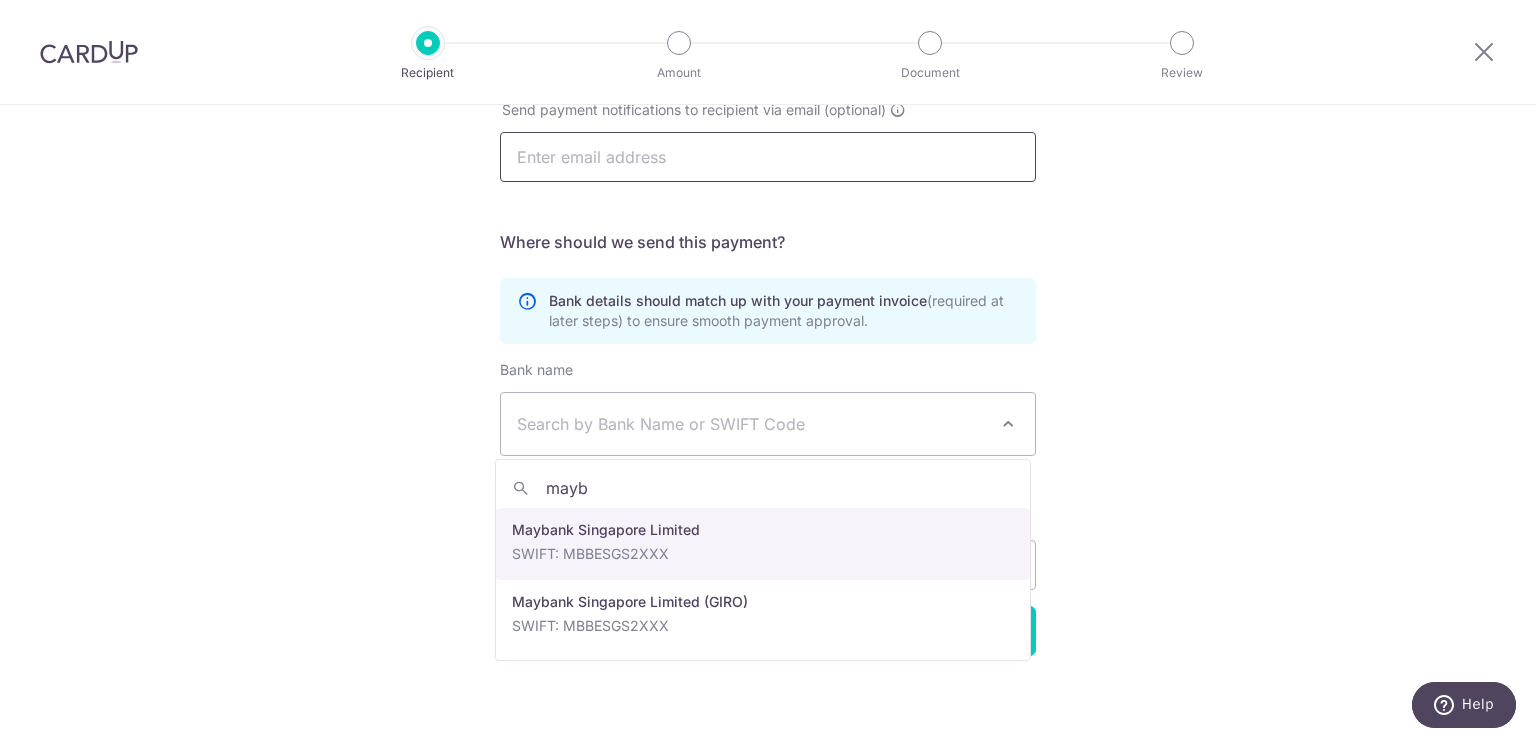 select on "10" 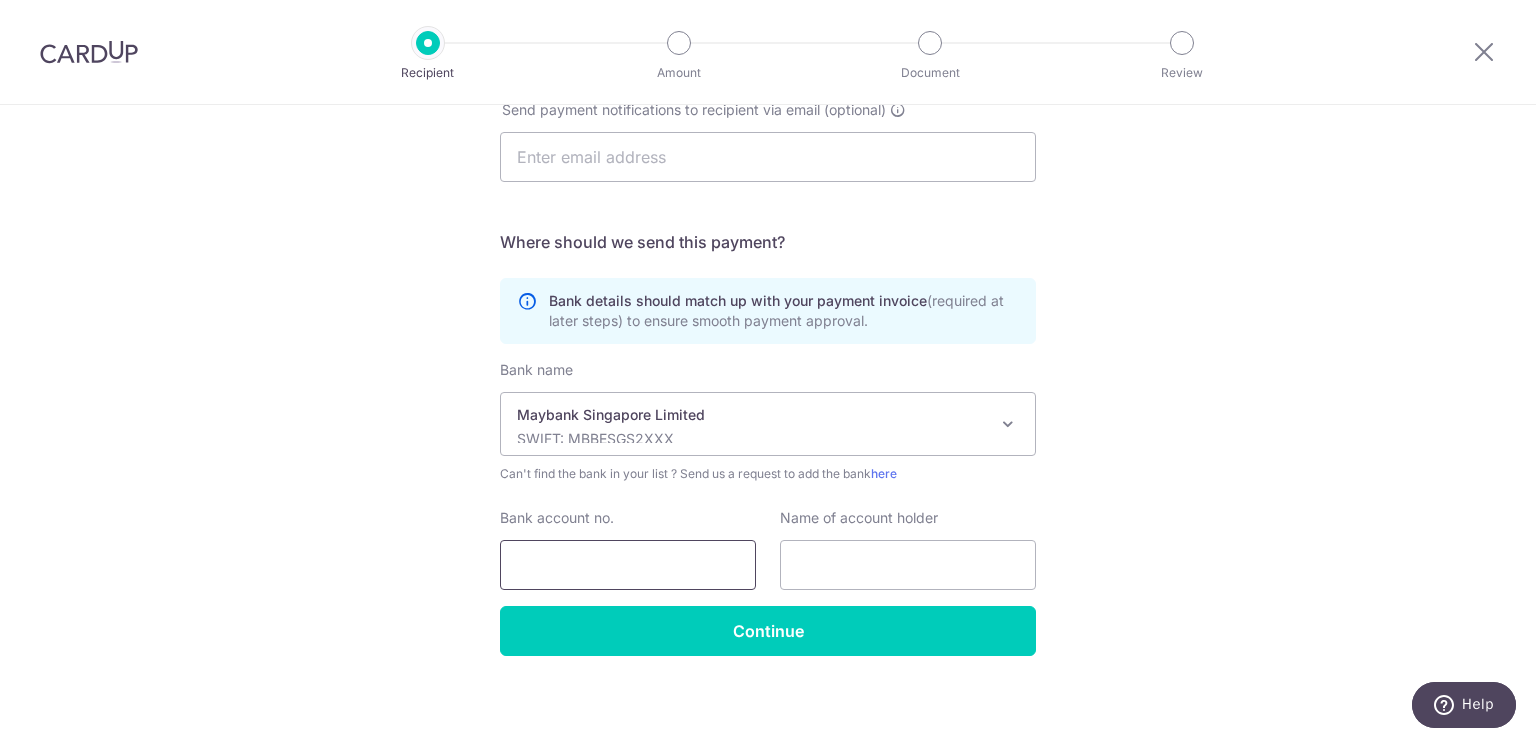 click on "Bank account no." at bounding box center [628, 565] 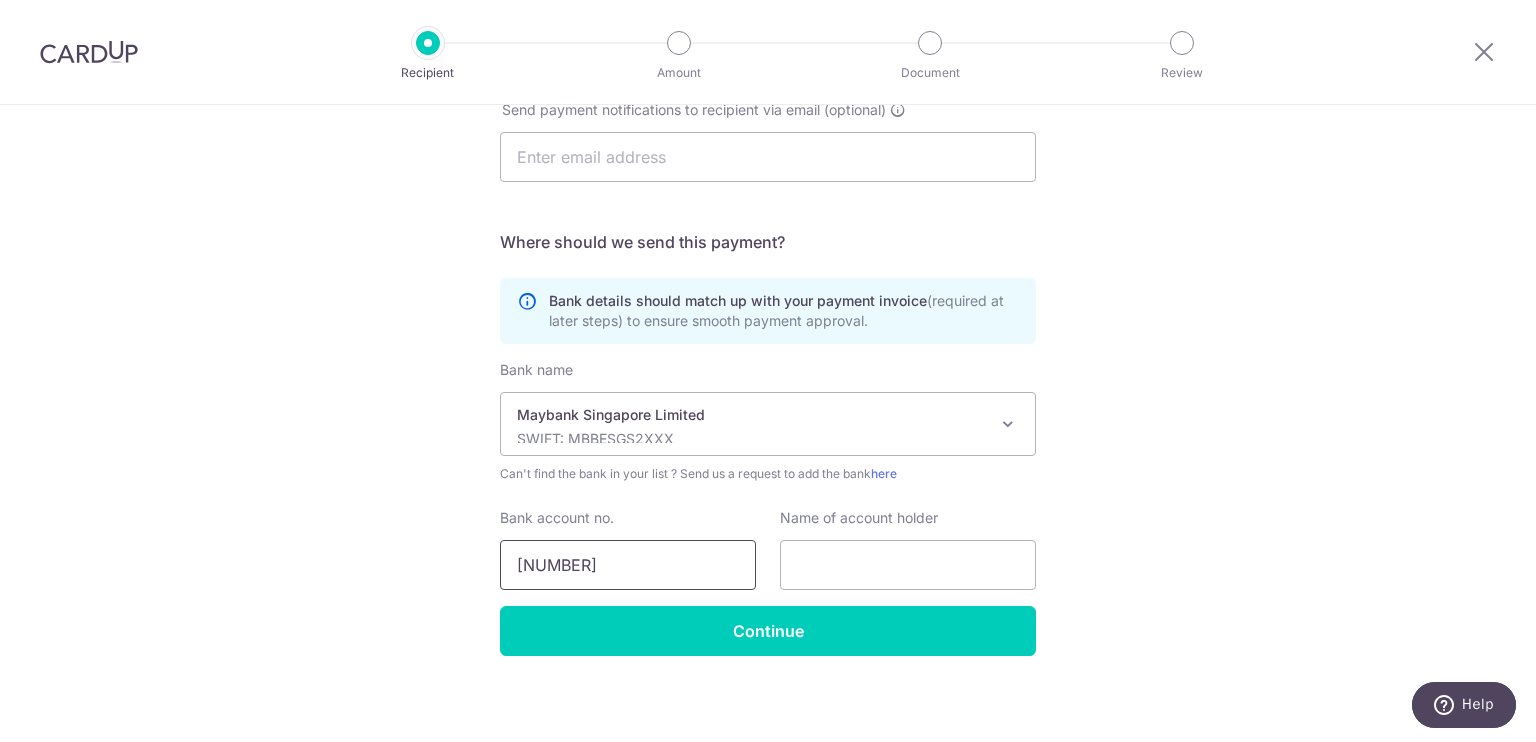 type on "04161082312" 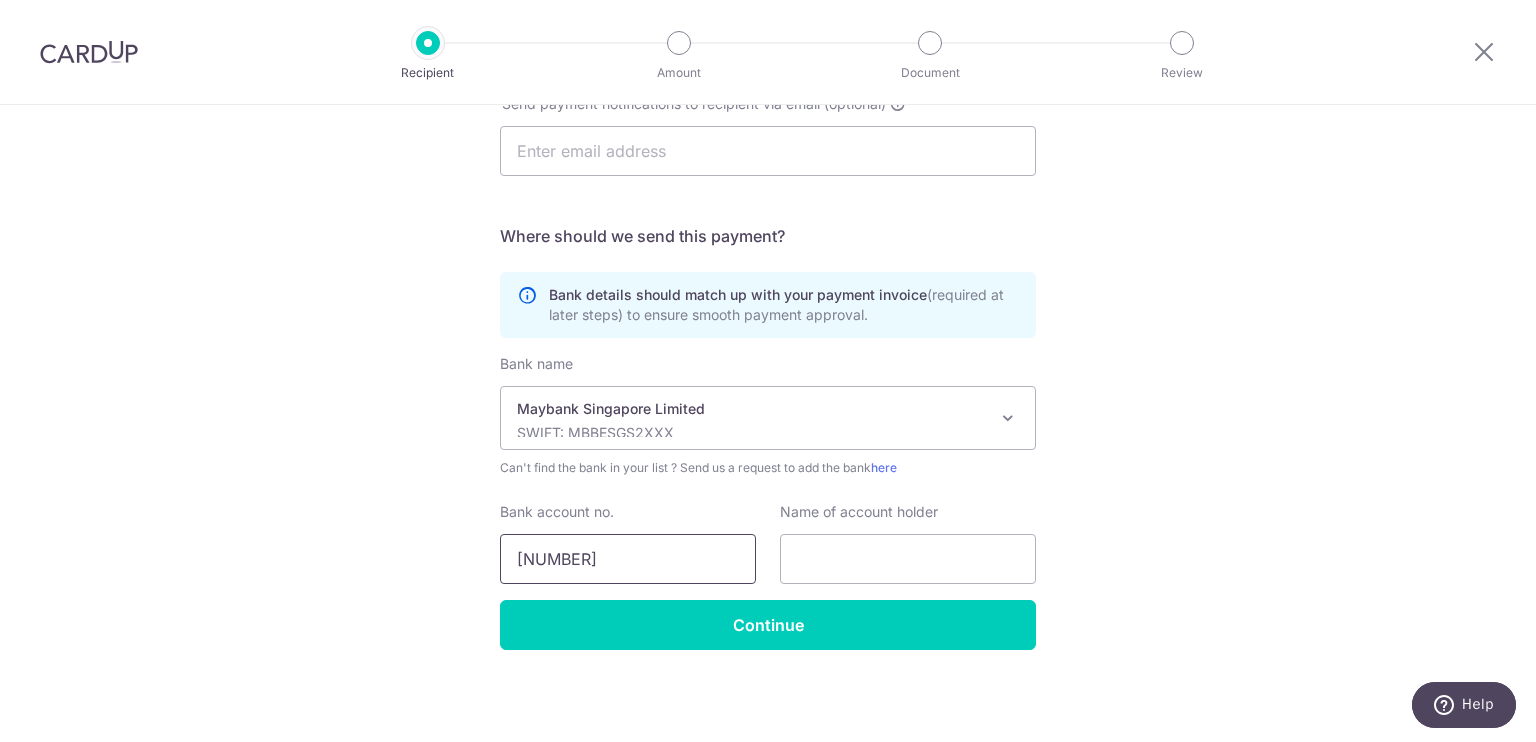 scroll, scrollTop: 572, scrollLeft: 0, axis: vertical 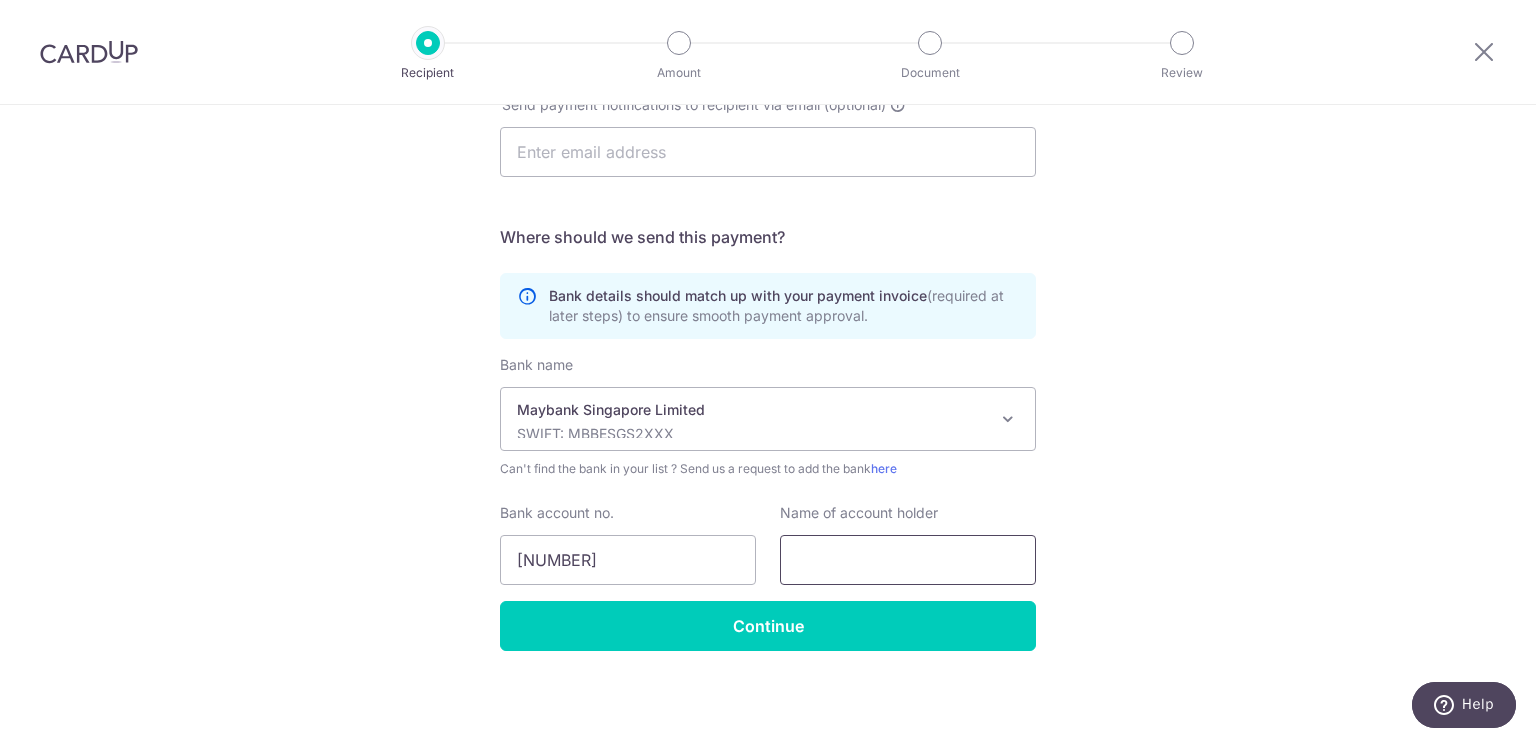 click at bounding box center (908, 560) 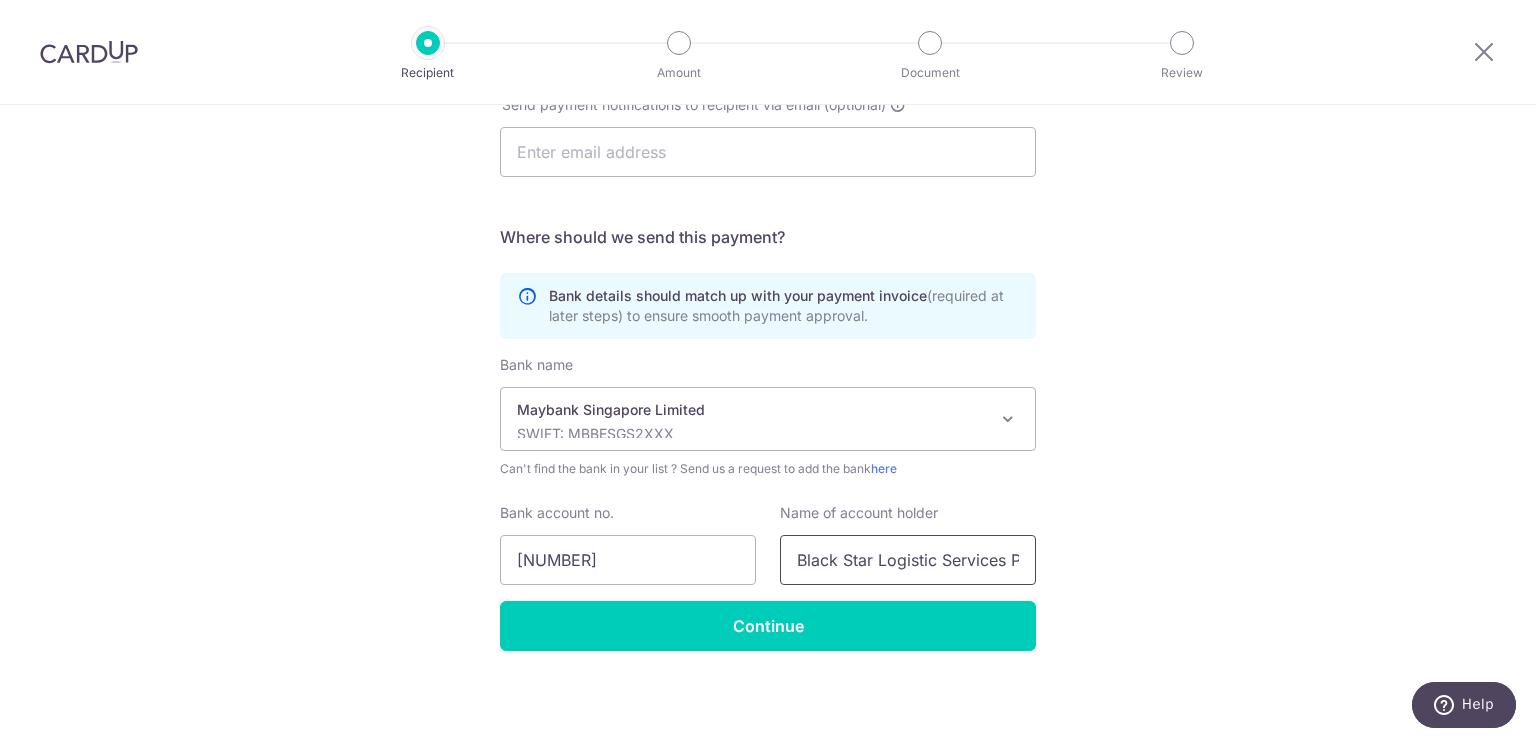 scroll, scrollTop: 0, scrollLeft: 44, axis: horizontal 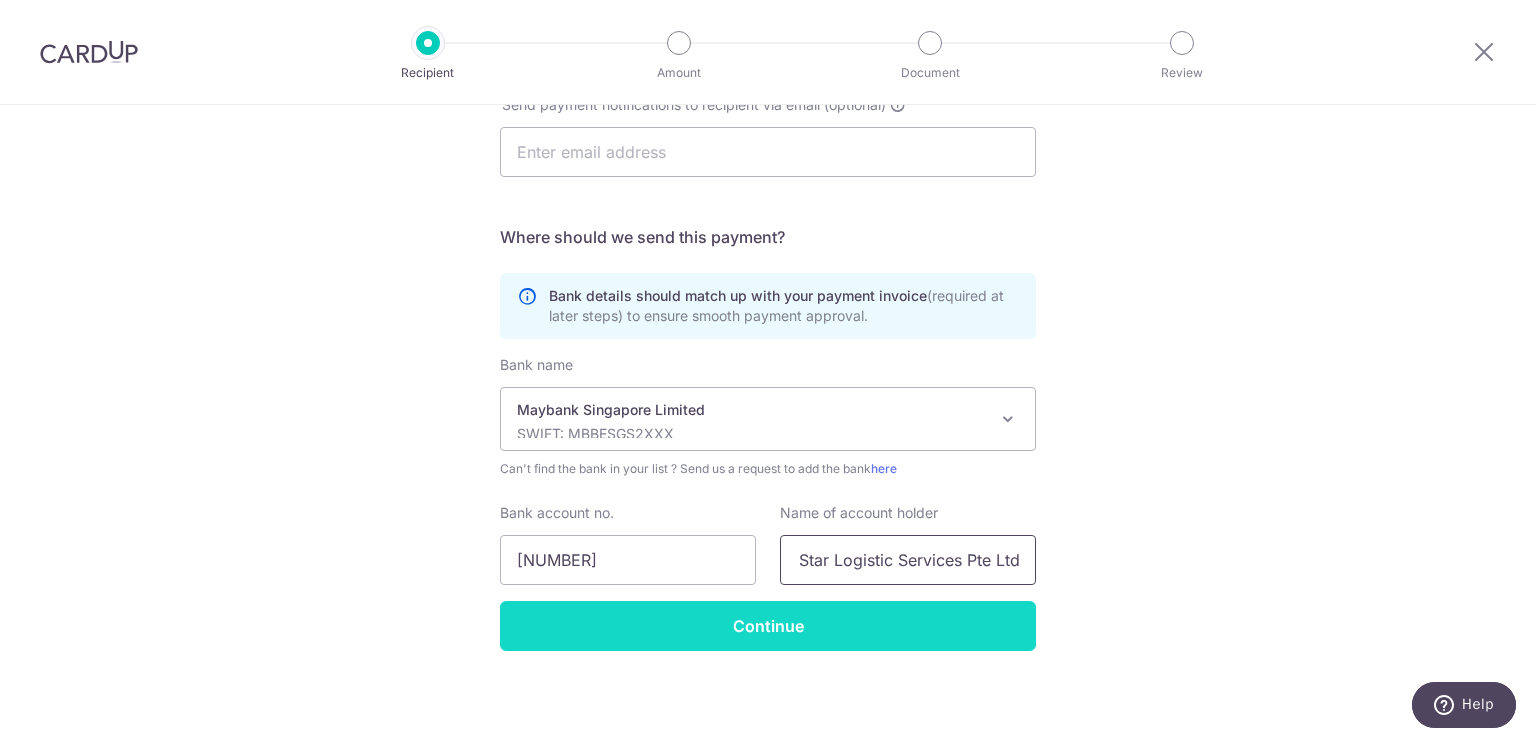 type on "Black Star Logistic Services Pte Ltd" 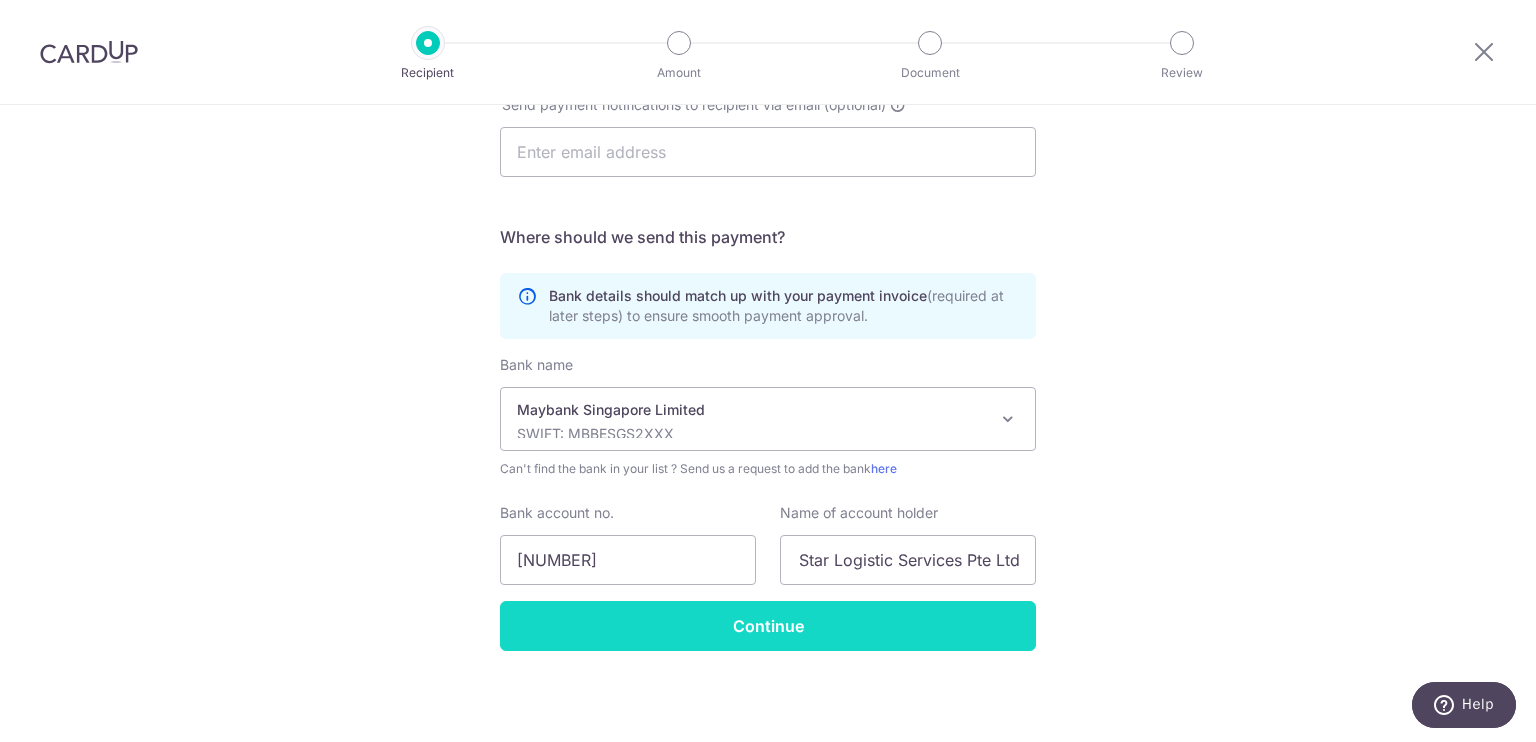 click on "Continue" at bounding box center [768, 626] 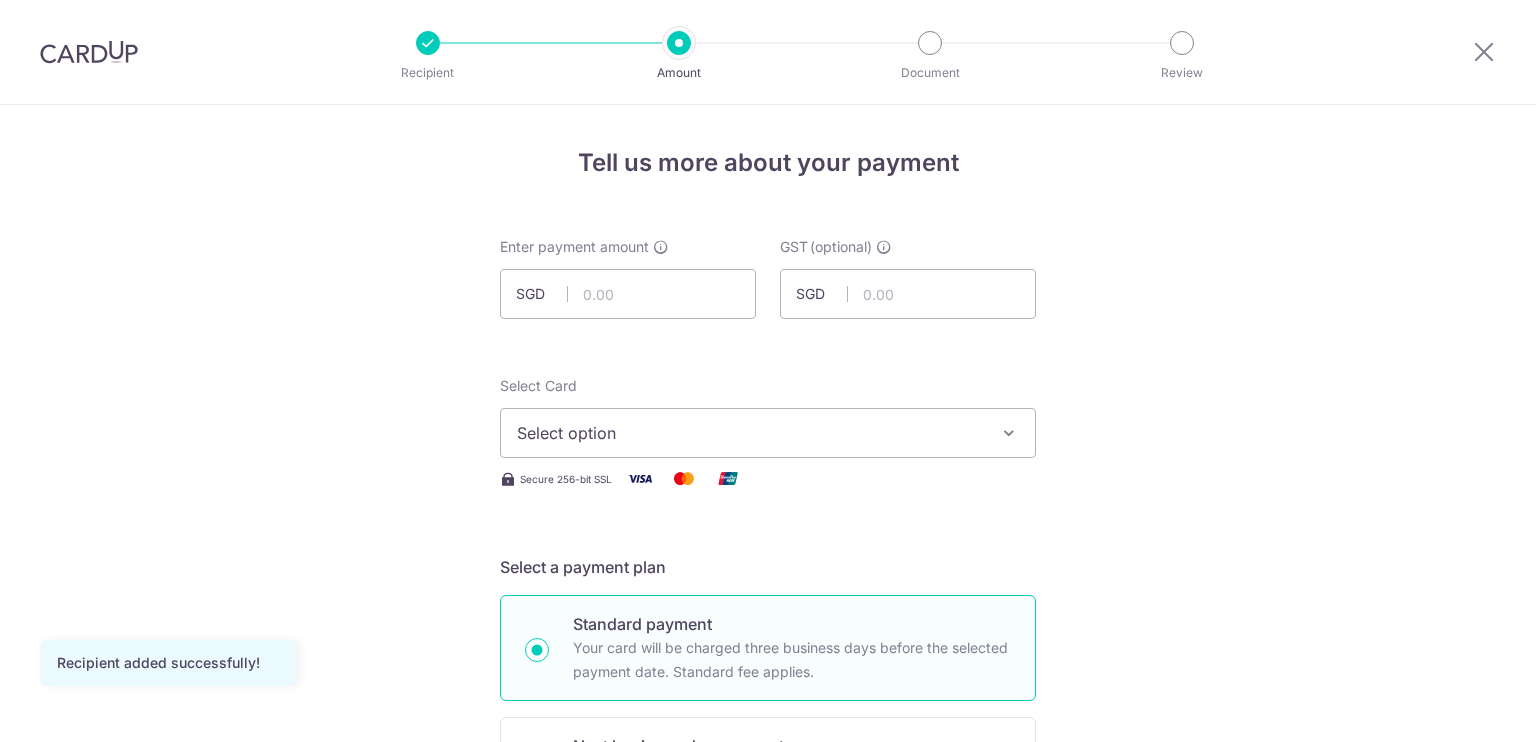 scroll, scrollTop: 0, scrollLeft: 0, axis: both 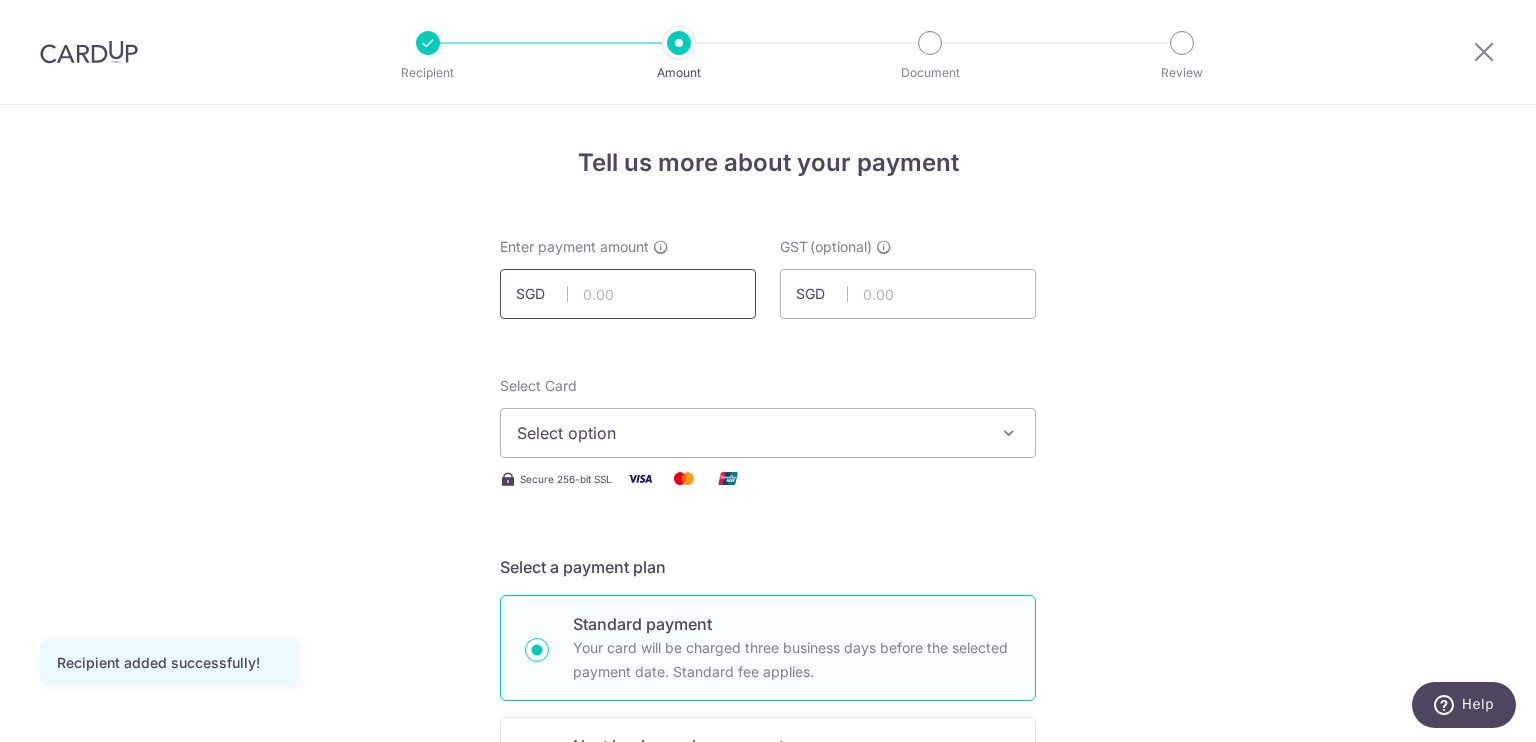click at bounding box center (628, 294) 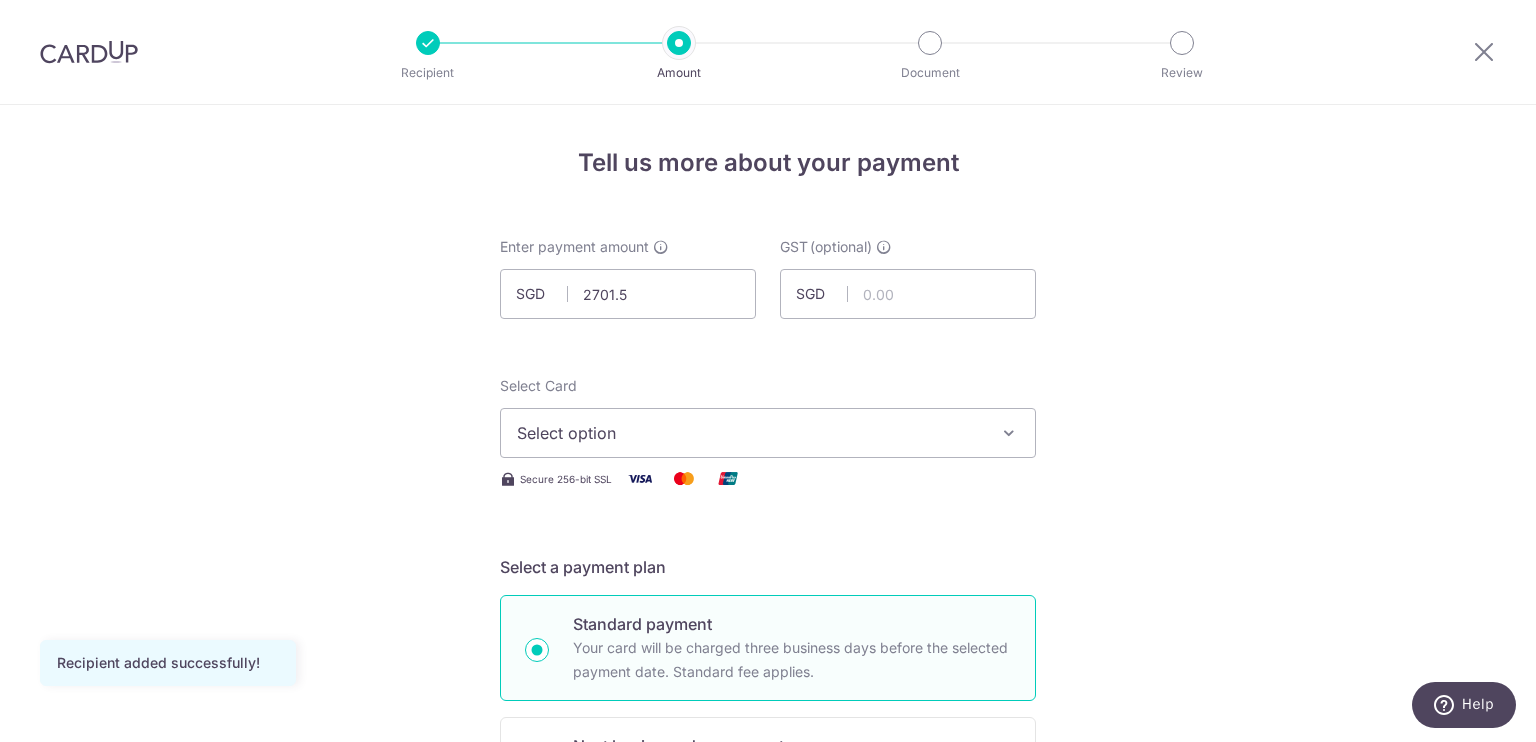 type on "[CURRENCY] [PRICE]" 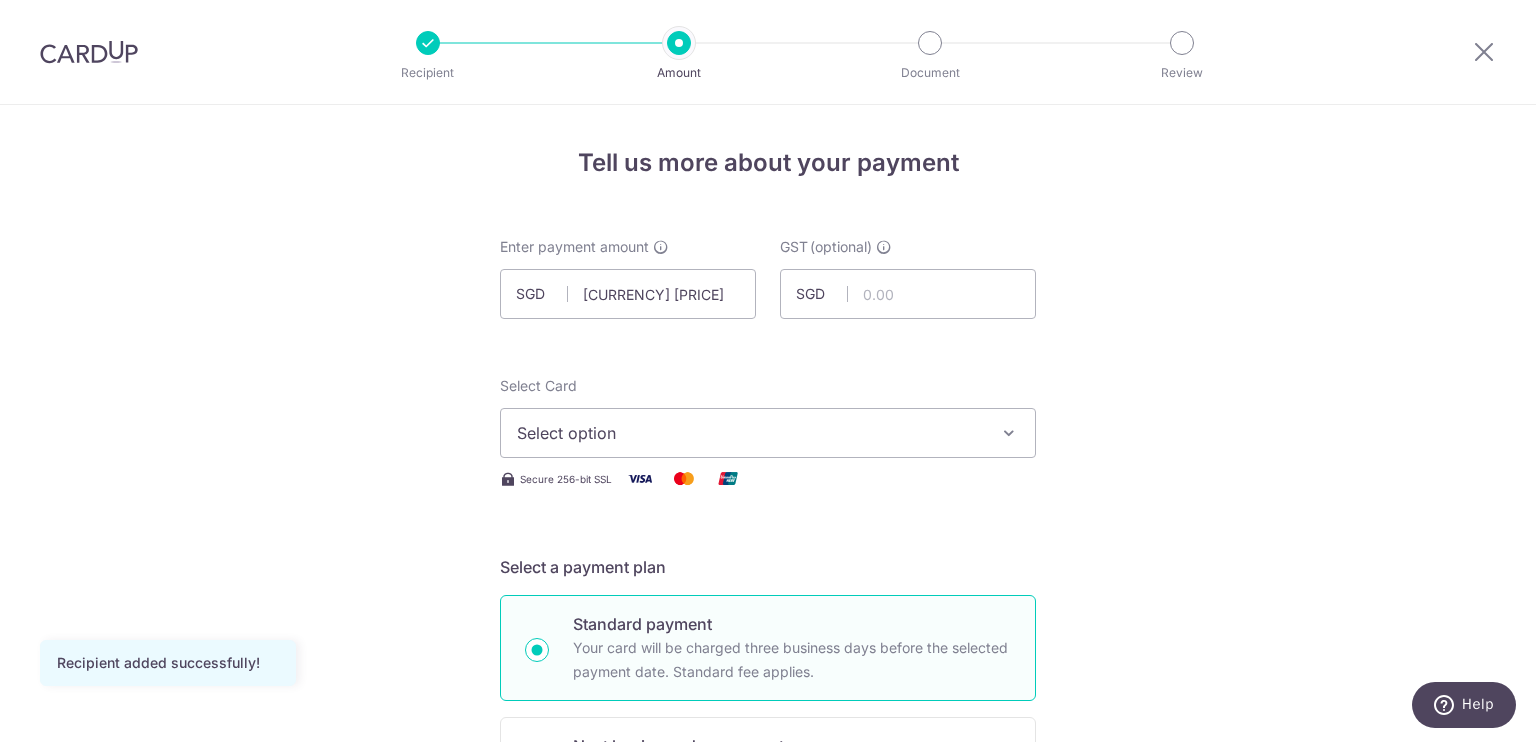 click on "Tell us more about your payment
Enter payment amount
SGD
2,701.50
2701.50
GST
(optional)
SGD
Recipient added successfully!
Select Card
Select option
Add credit card
Your Cards
**** 1120
**** 8694
**** 1492
**** 4062" at bounding box center (768, 1076) 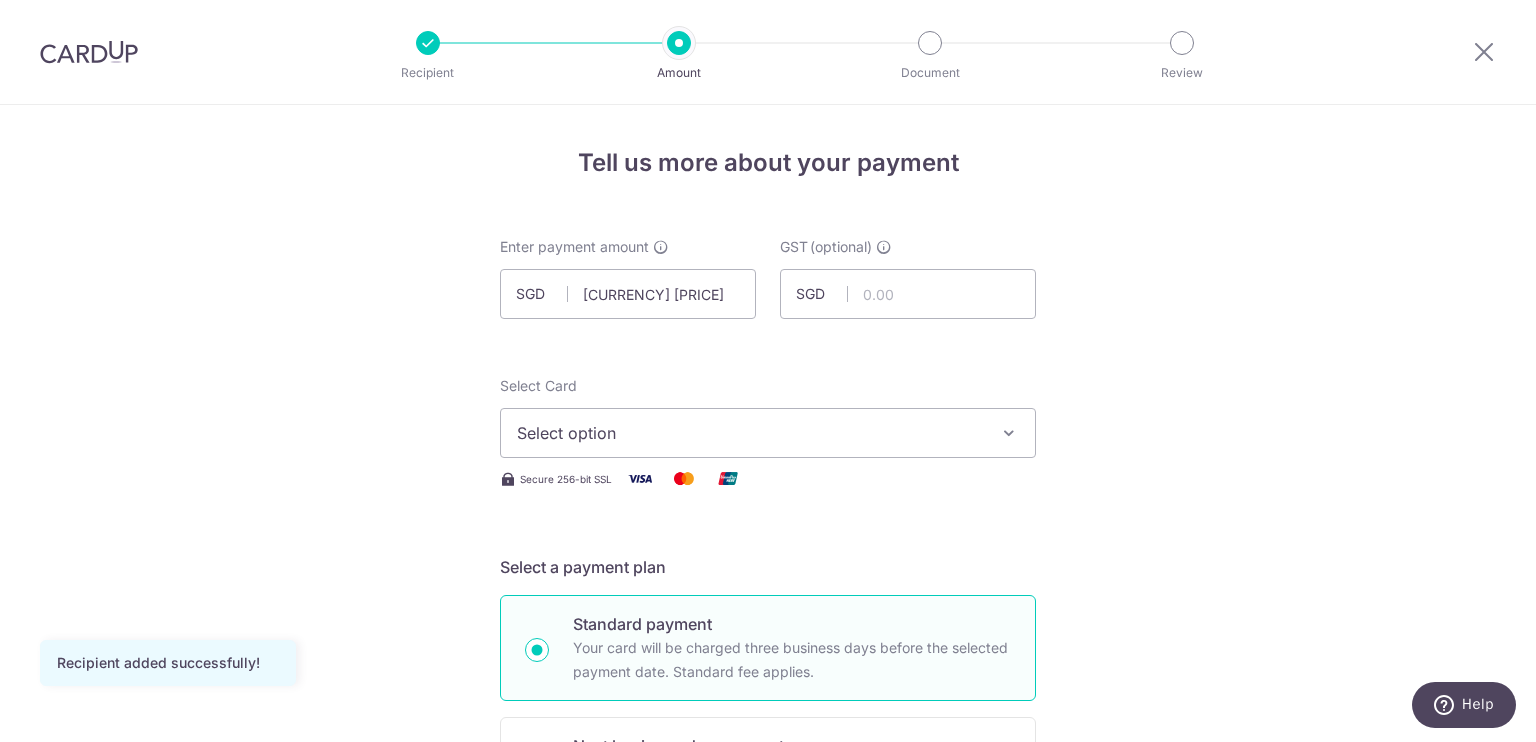 click on "Select option" at bounding box center [768, 433] 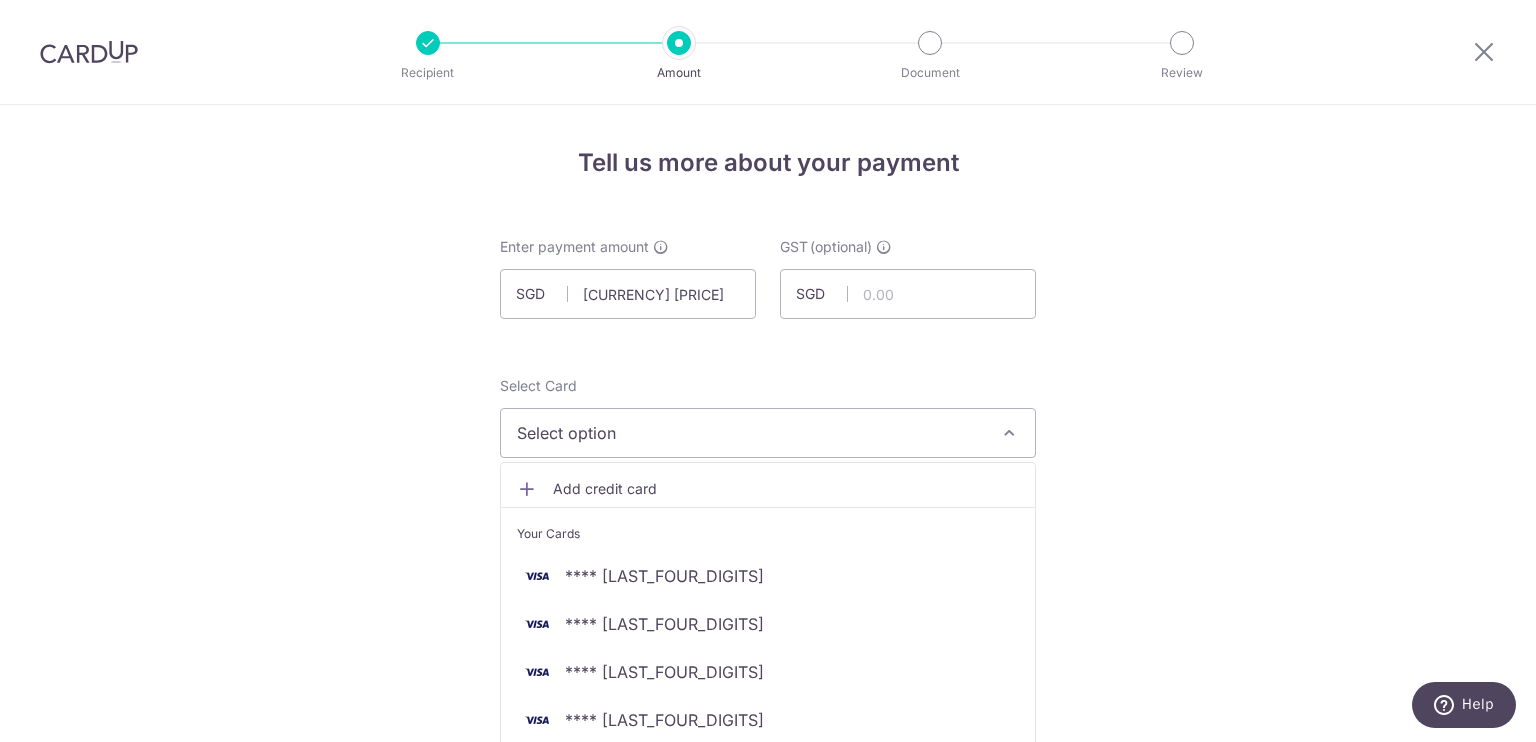 click on "Tell us more about your payment
Enter payment amount
SGD
2,701.50
2701.50
GST
(optional)
SGD
Recipient added successfully!
Select Card
Select option
Add credit card
Your Cards
**** 1120
**** 8694
**** 1492
**** 4062" at bounding box center (768, 1076) 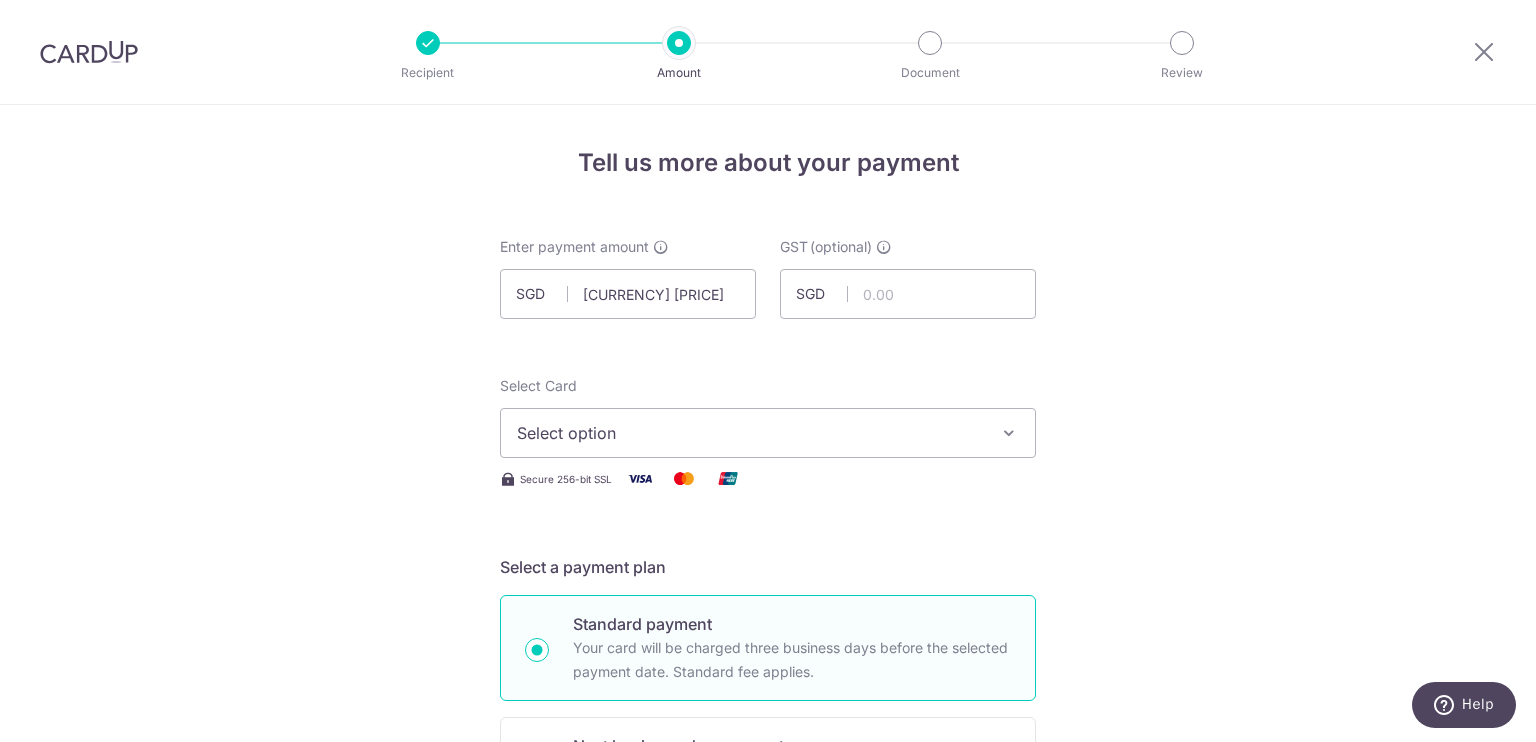 click on "Select option" at bounding box center (750, 433) 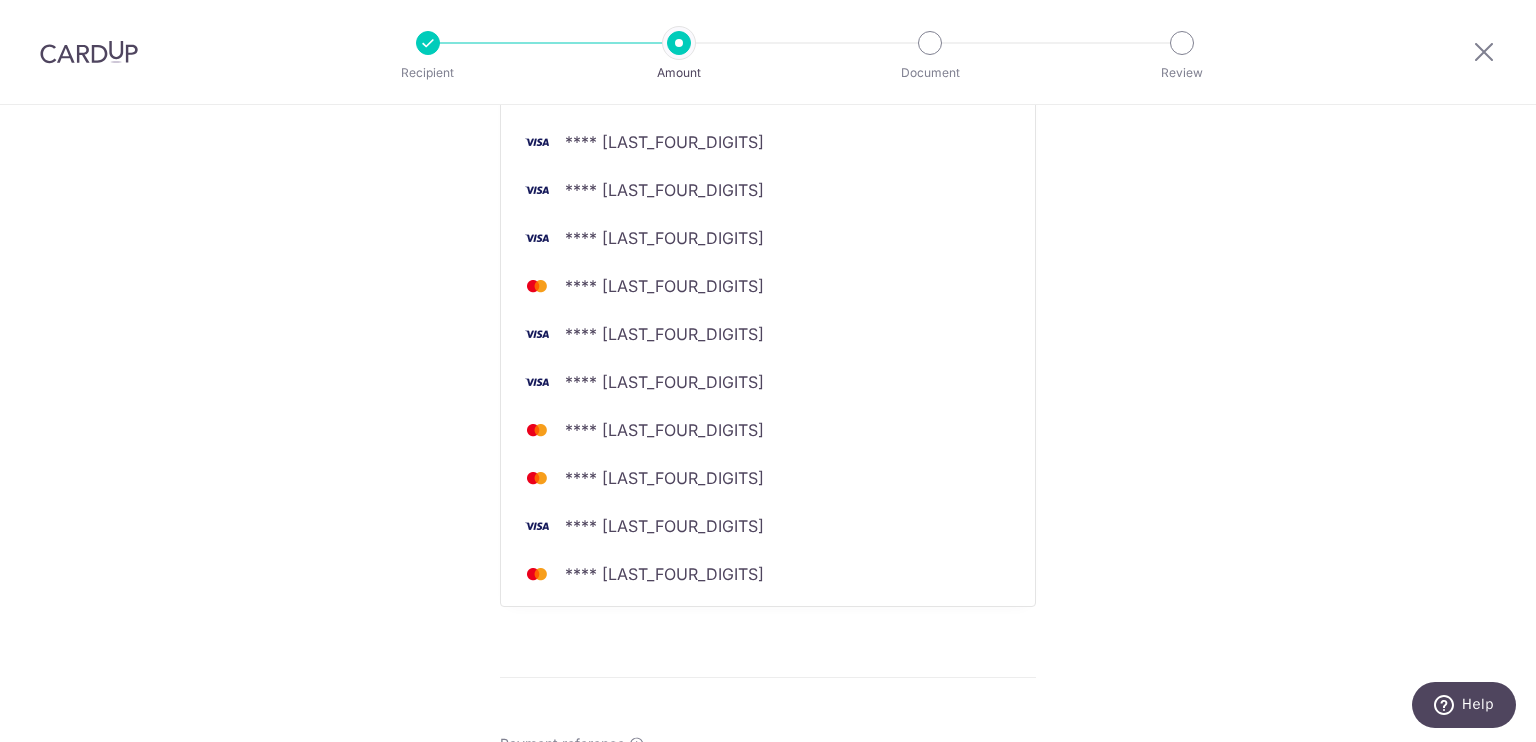 scroll, scrollTop: 544, scrollLeft: 0, axis: vertical 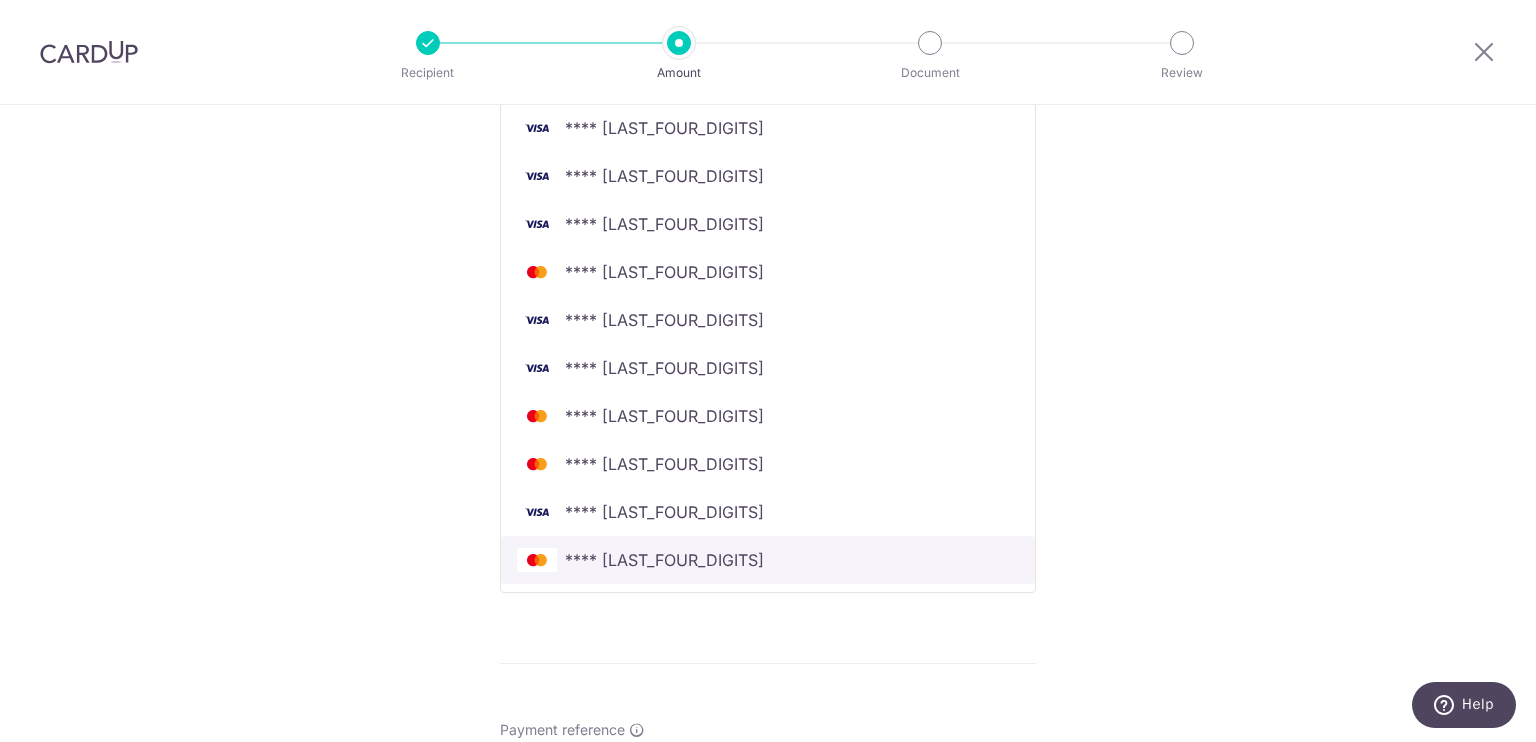 click on "**** [CARD]" at bounding box center (768, 560) 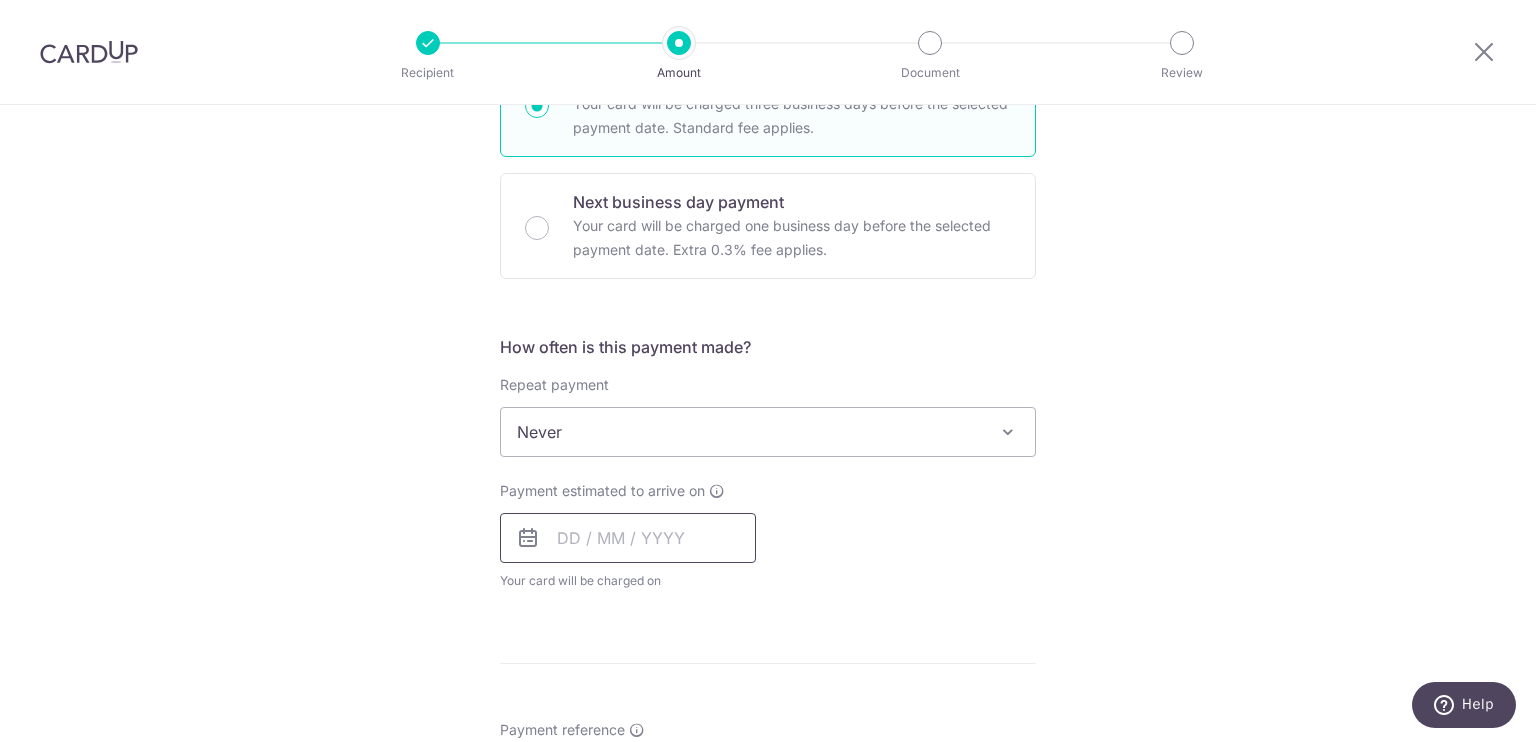 click at bounding box center (628, 538) 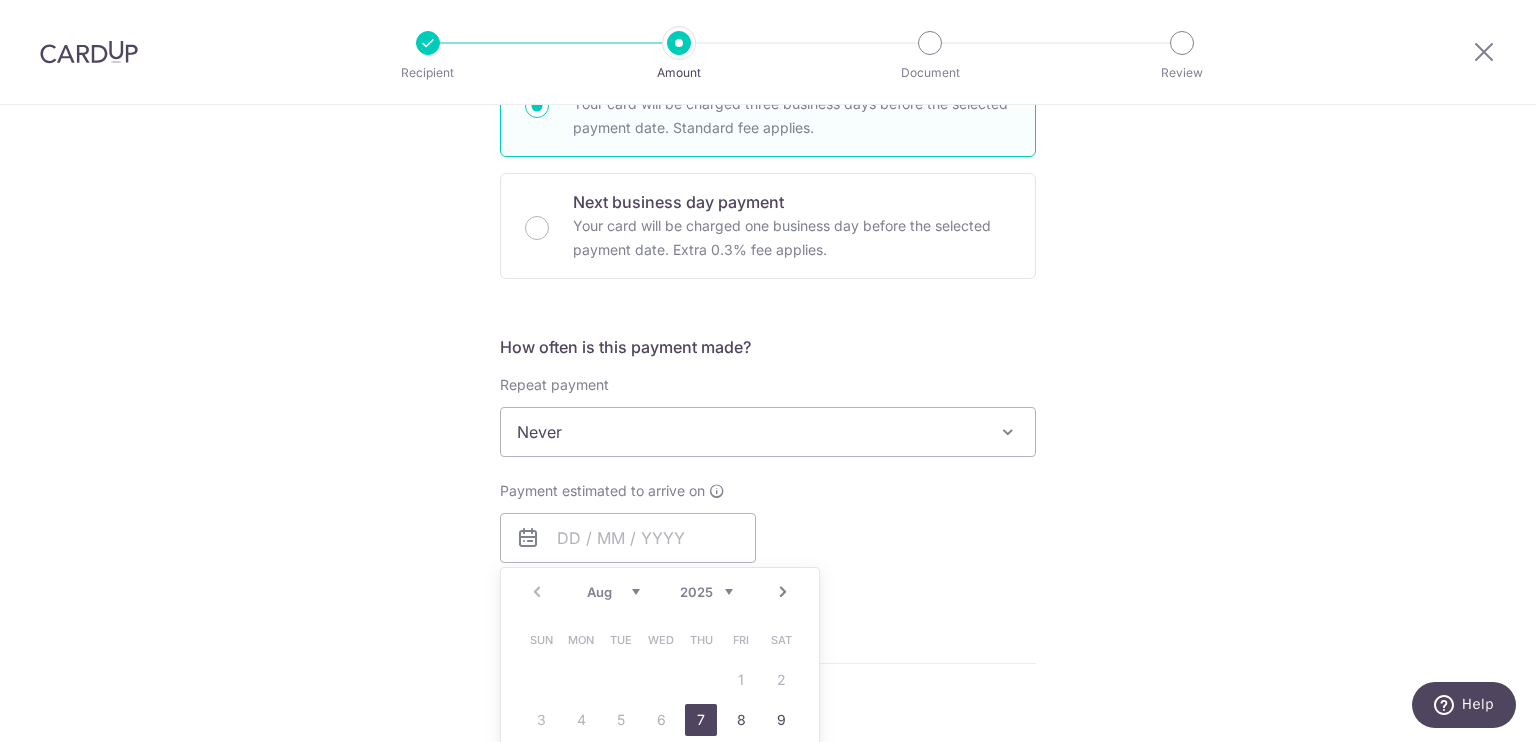 click on "7" at bounding box center [701, 720] 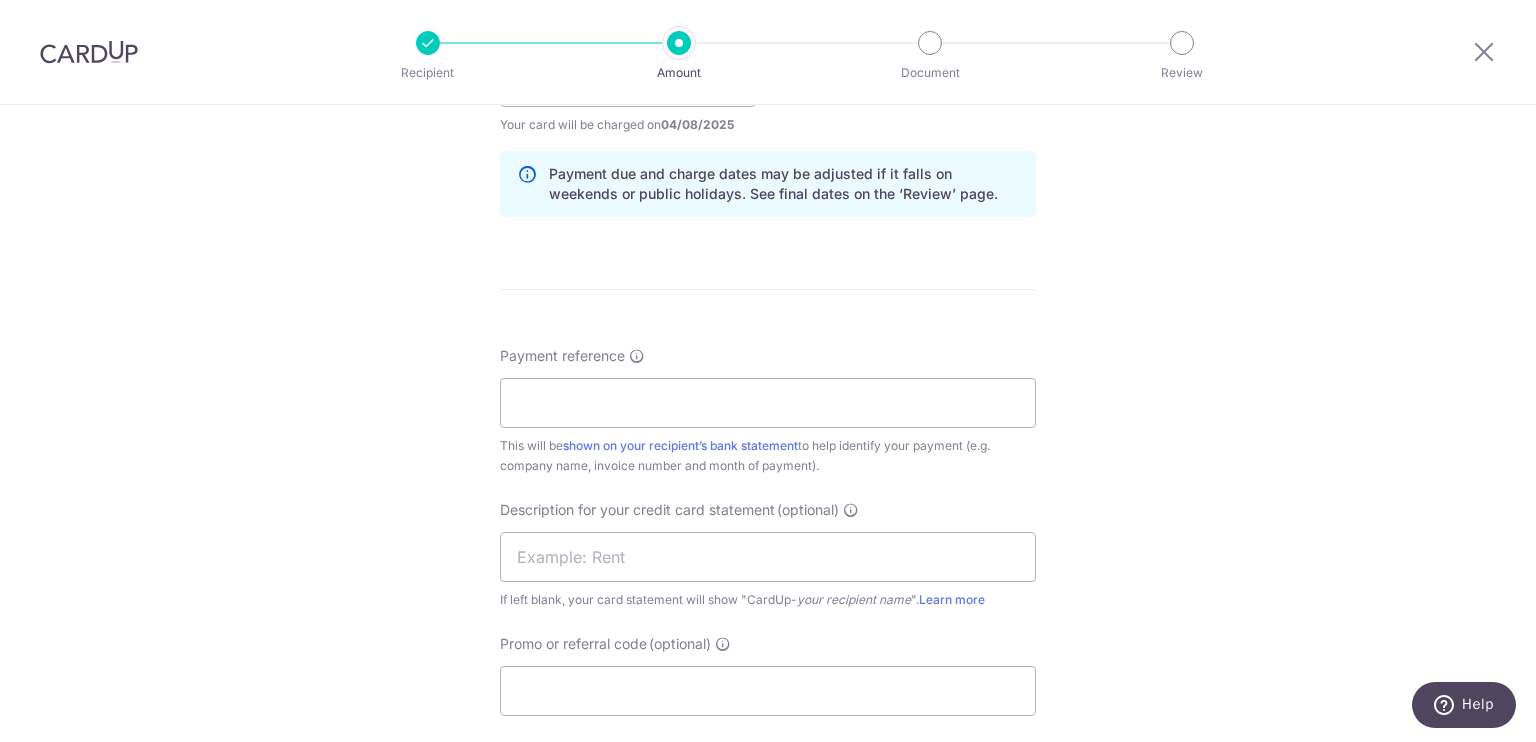 scroll, scrollTop: 998, scrollLeft: 0, axis: vertical 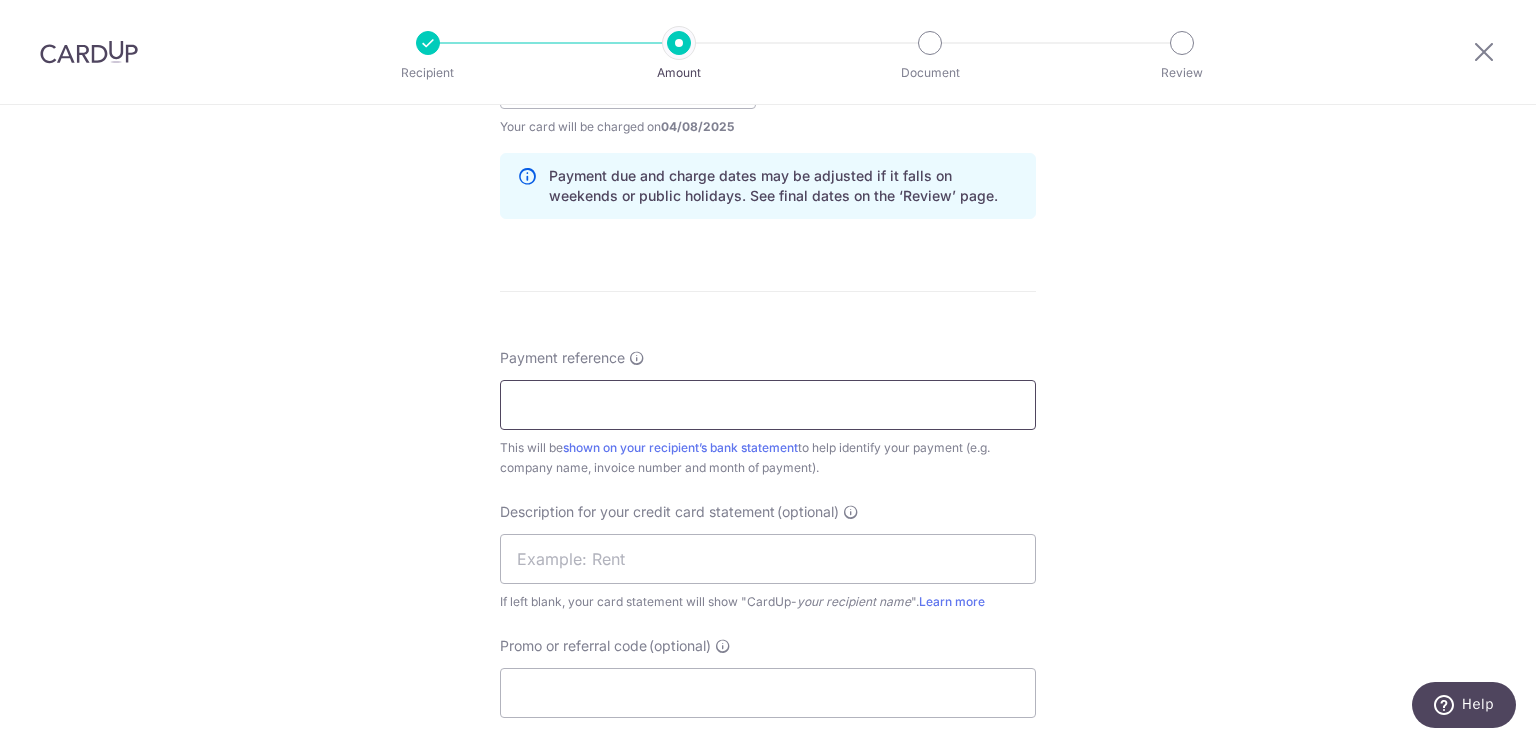 click on "Payment reference" at bounding box center (768, 405) 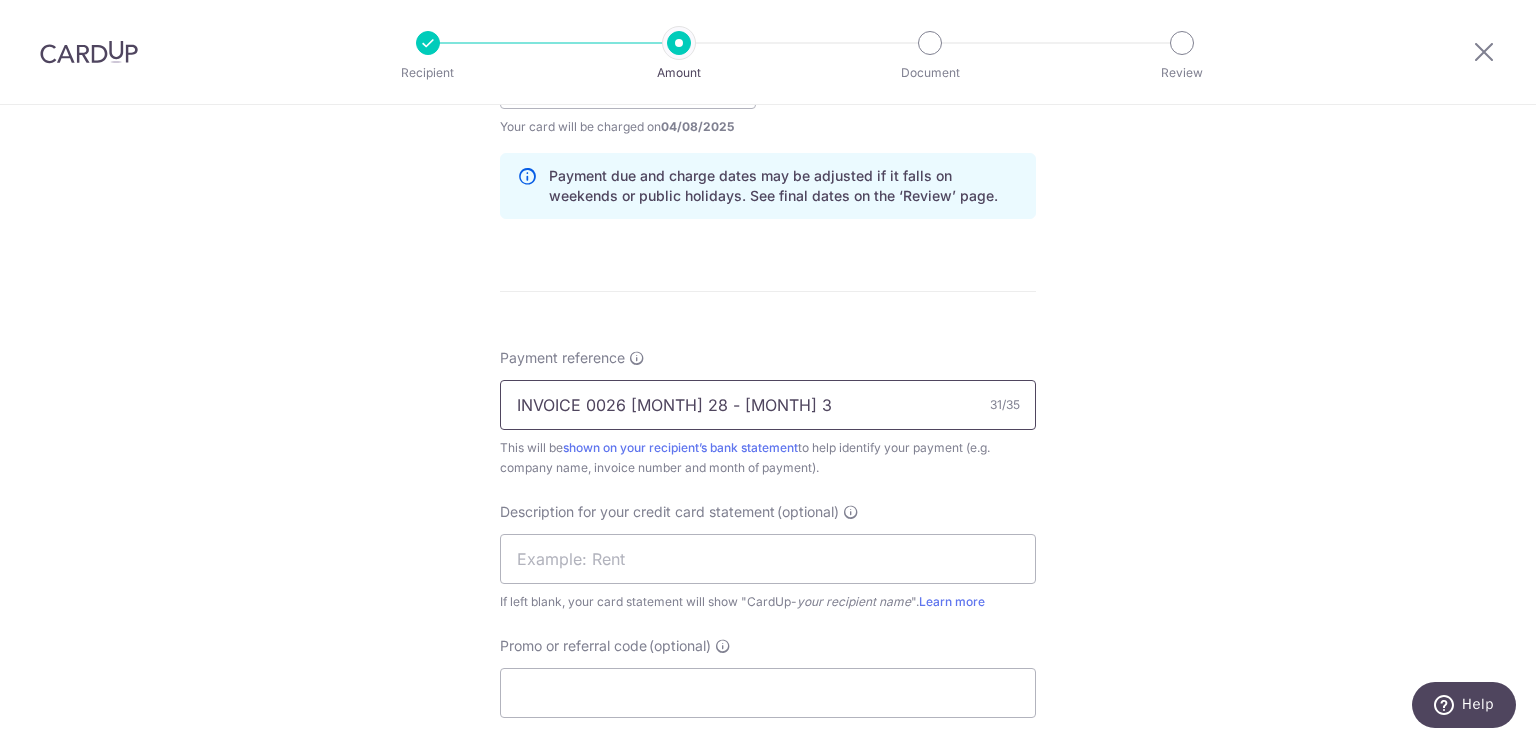 click on "INVOICE 0026 July 28 - August 3" at bounding box center [768, 405] 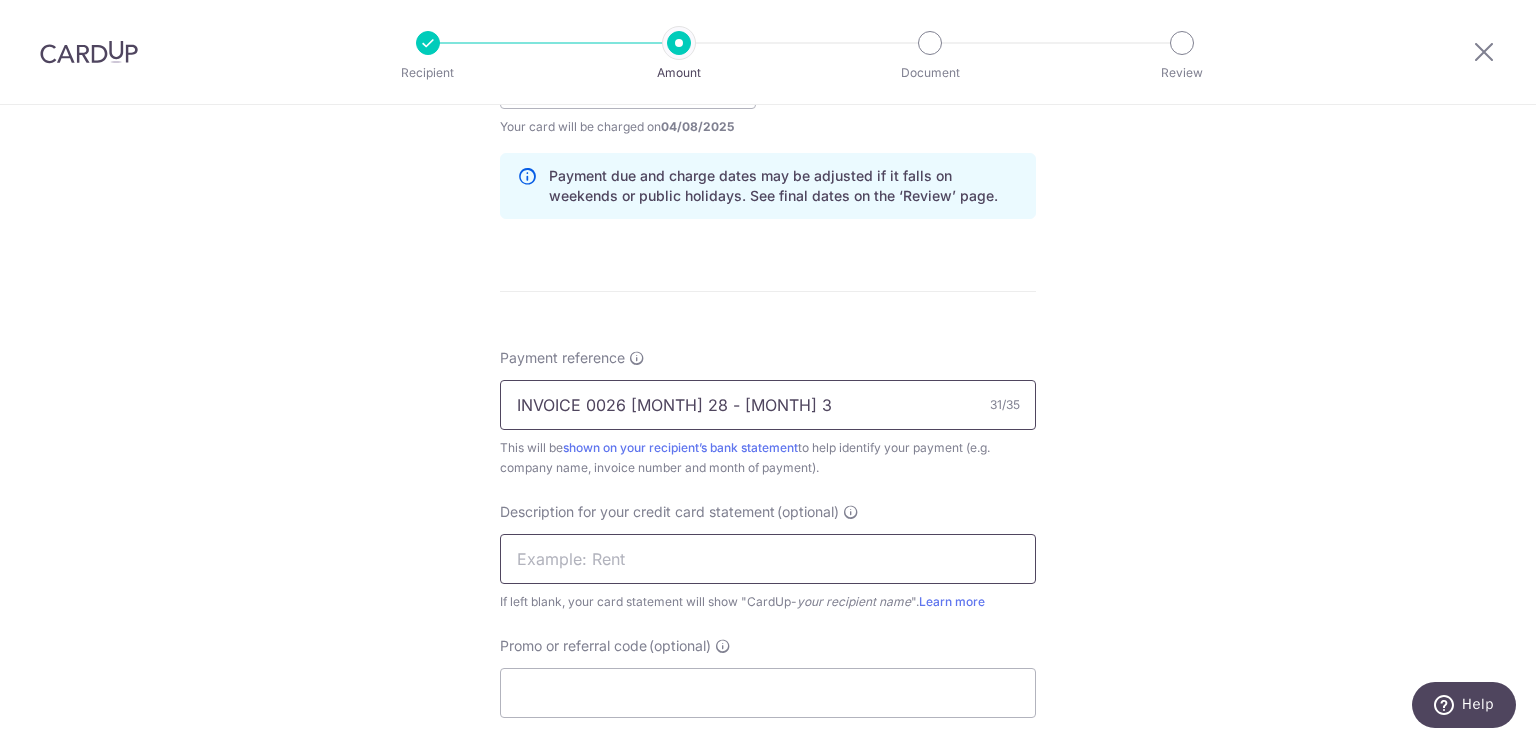 type on "INVOICE 0026 July 28 - August 3" 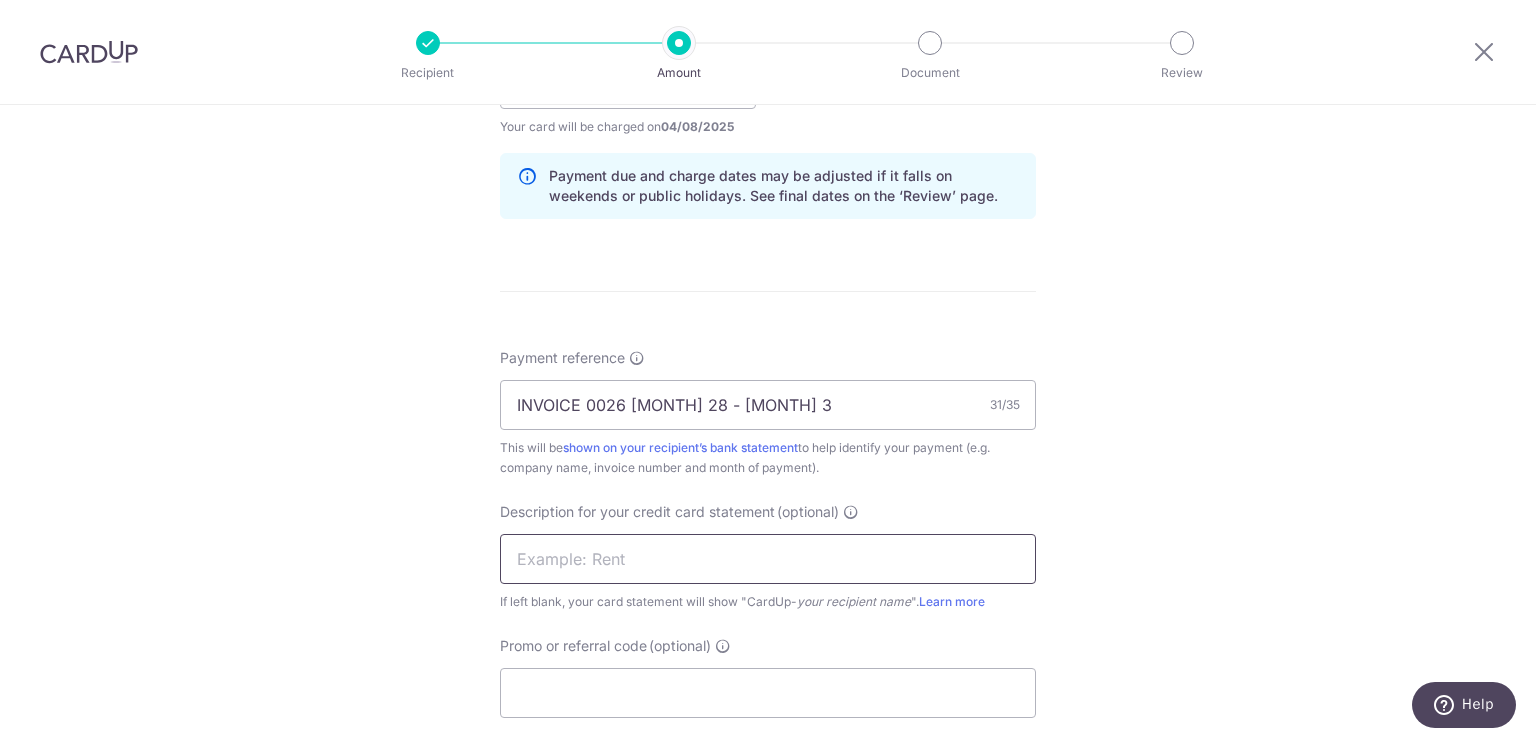 click at bounding box center [768, 559] 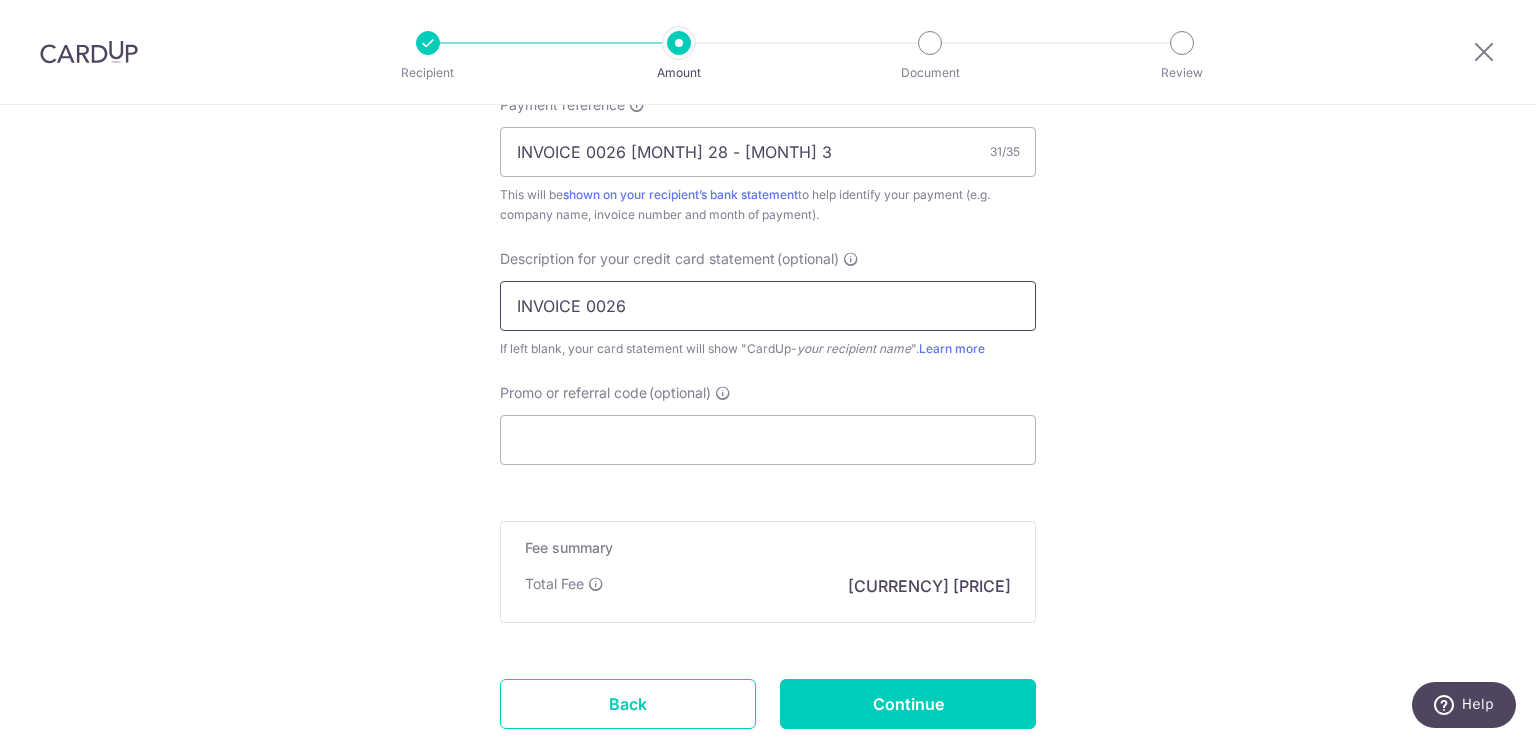 scroll, scrollTop: 1251, scrollLeft: 0, axis: vertical 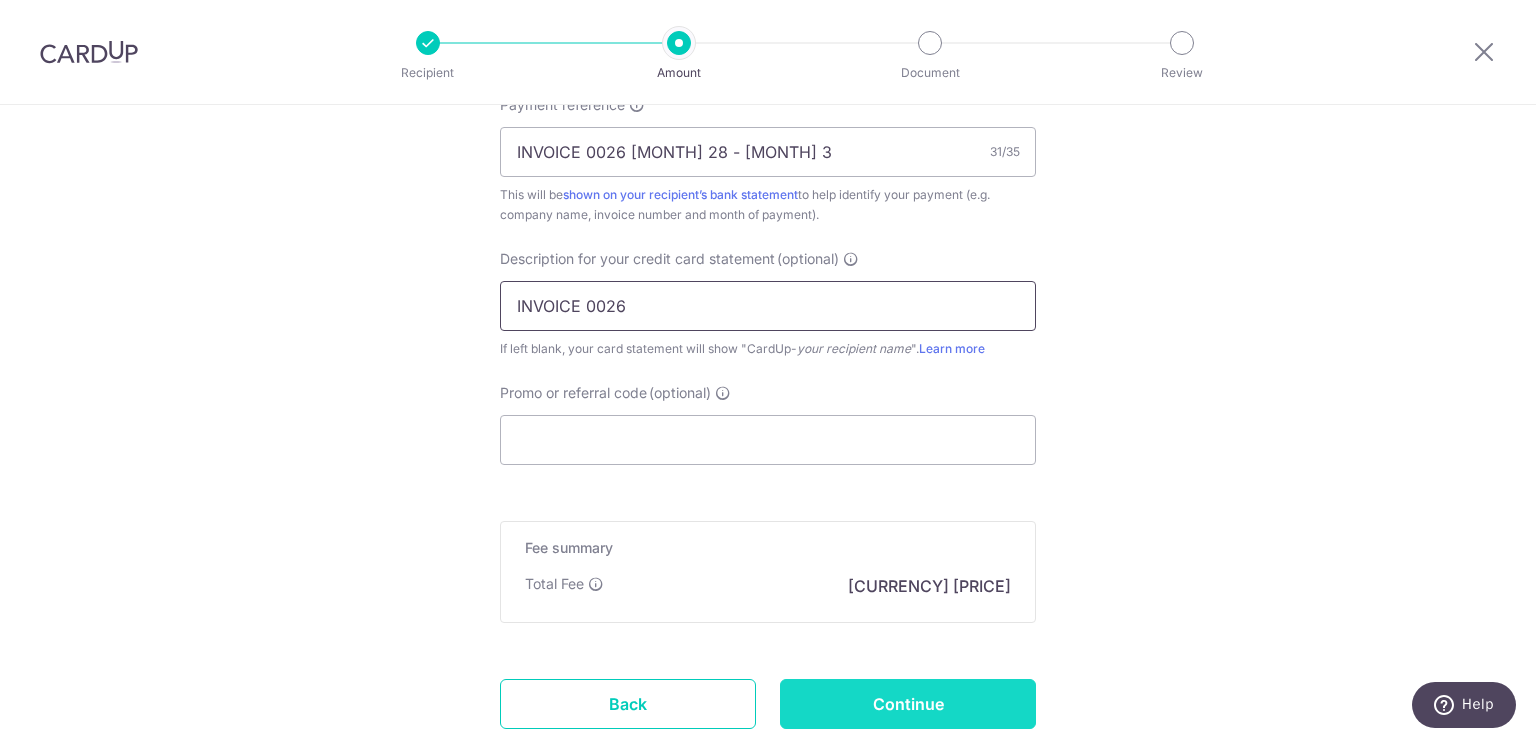 type on "INVOICE 0026" 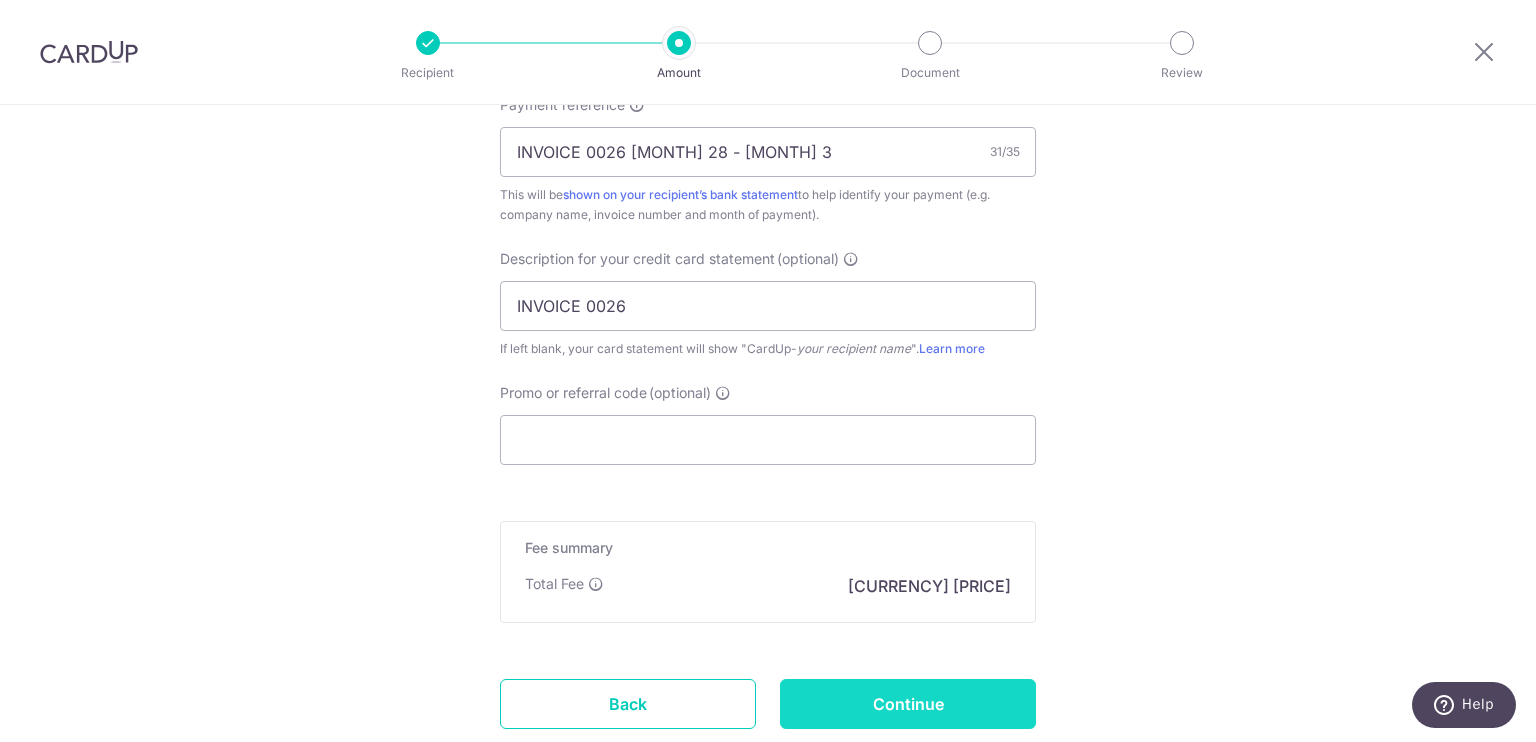 click on "Continue" at bounding box center [908, 704] 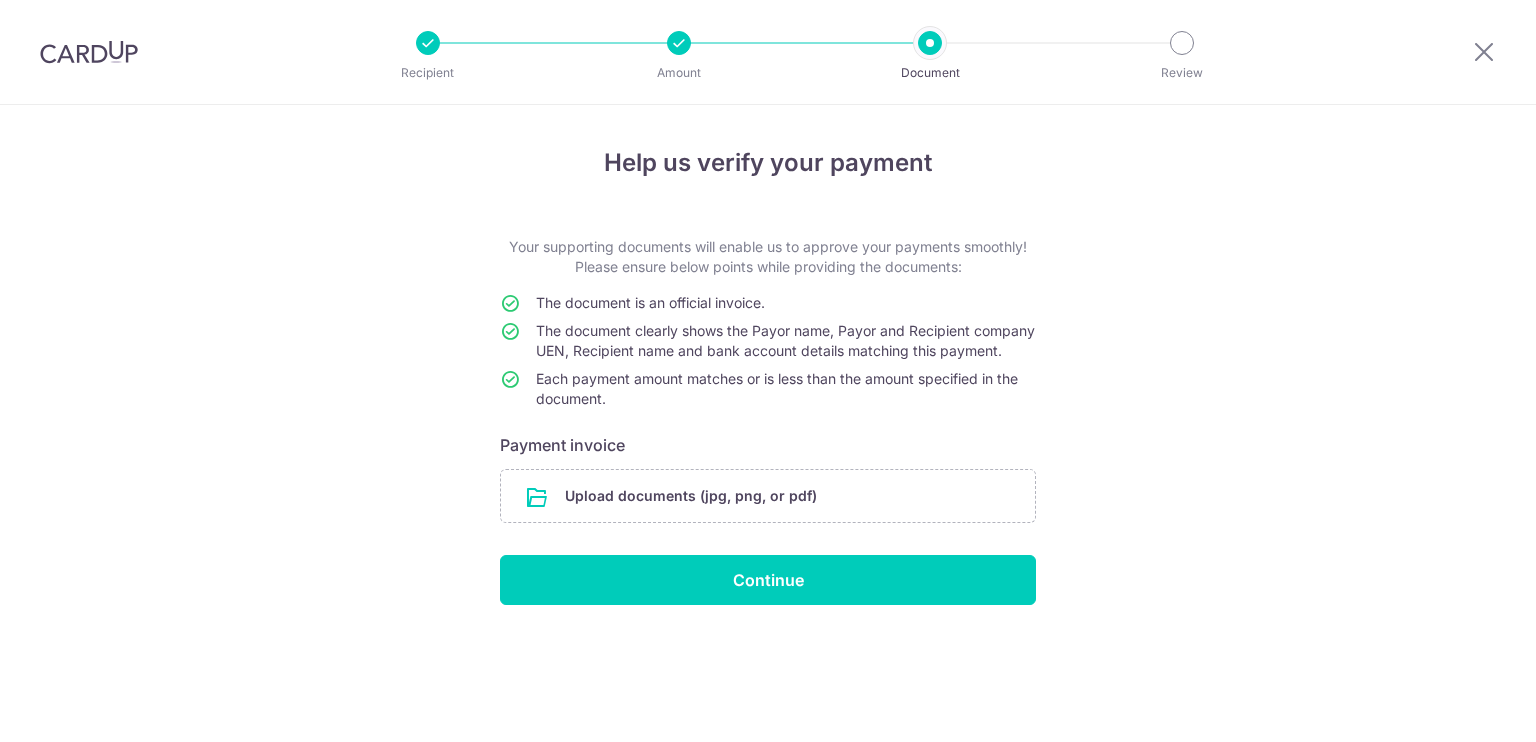 scroll, scrollTop: 0, scrollLeft: 0, axis: both 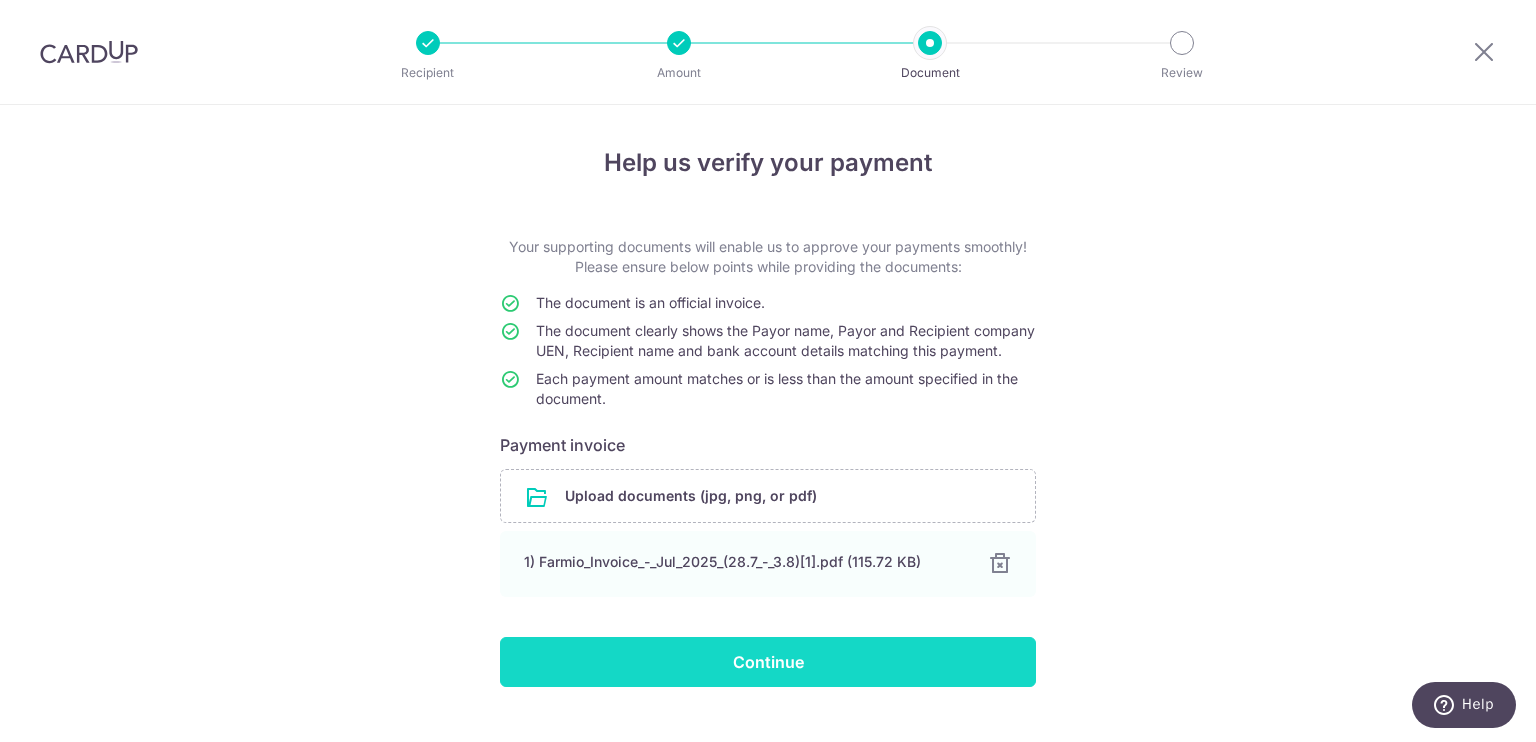 click on "Continue" at bounding box center (768, 662) 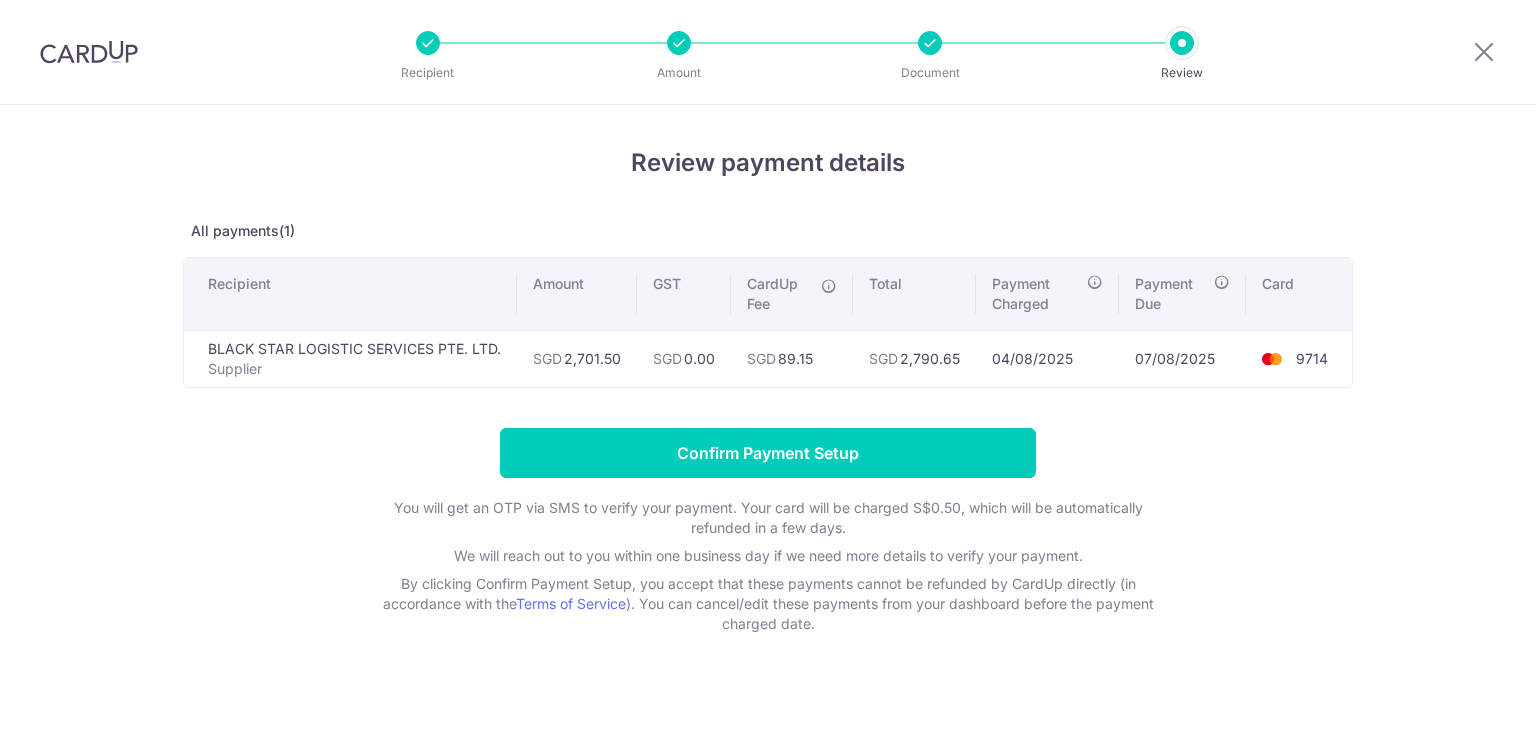 scroll, scrollTop: 0, scrollLeft: 0, axis: both 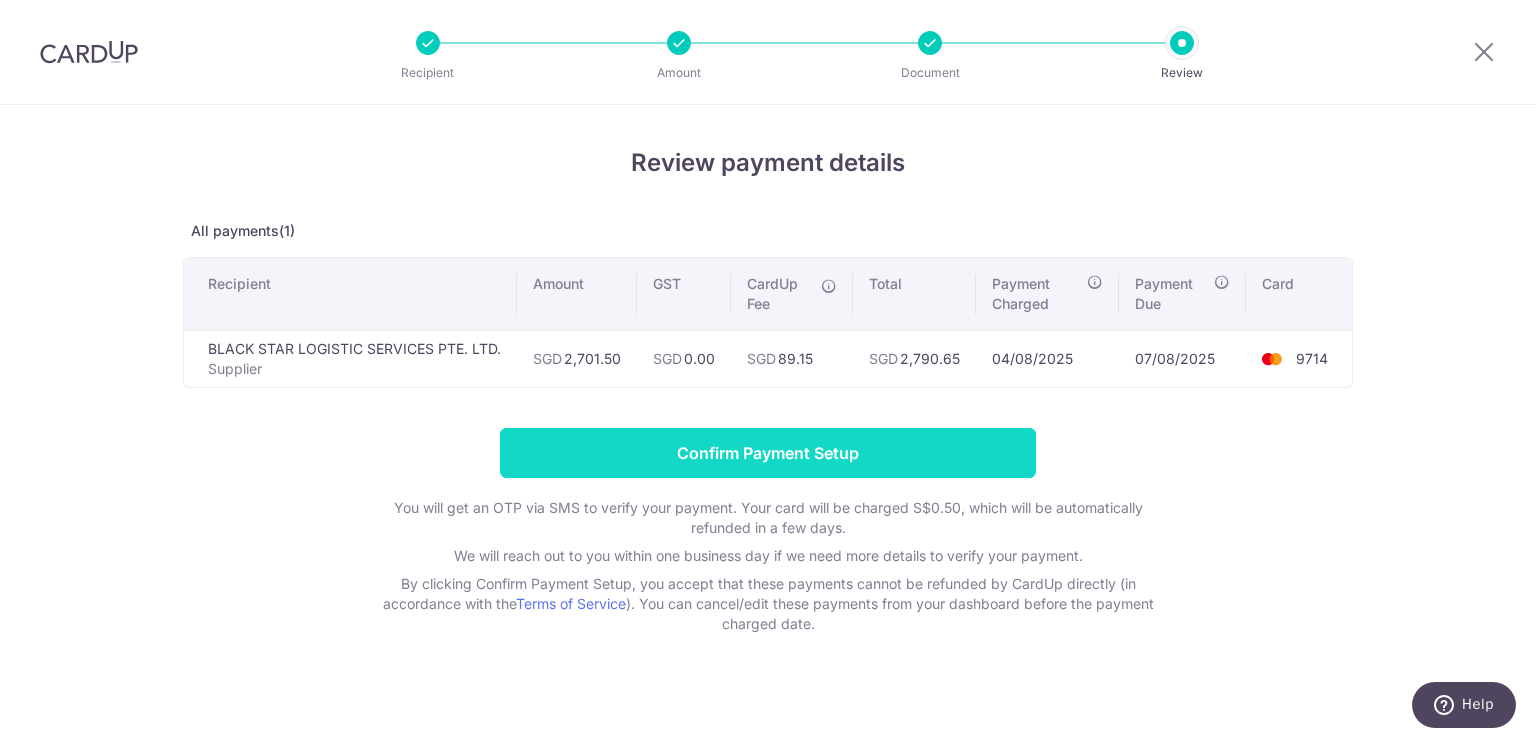 click on "Confirm Payment Setup" at bounding box center [768, 453] 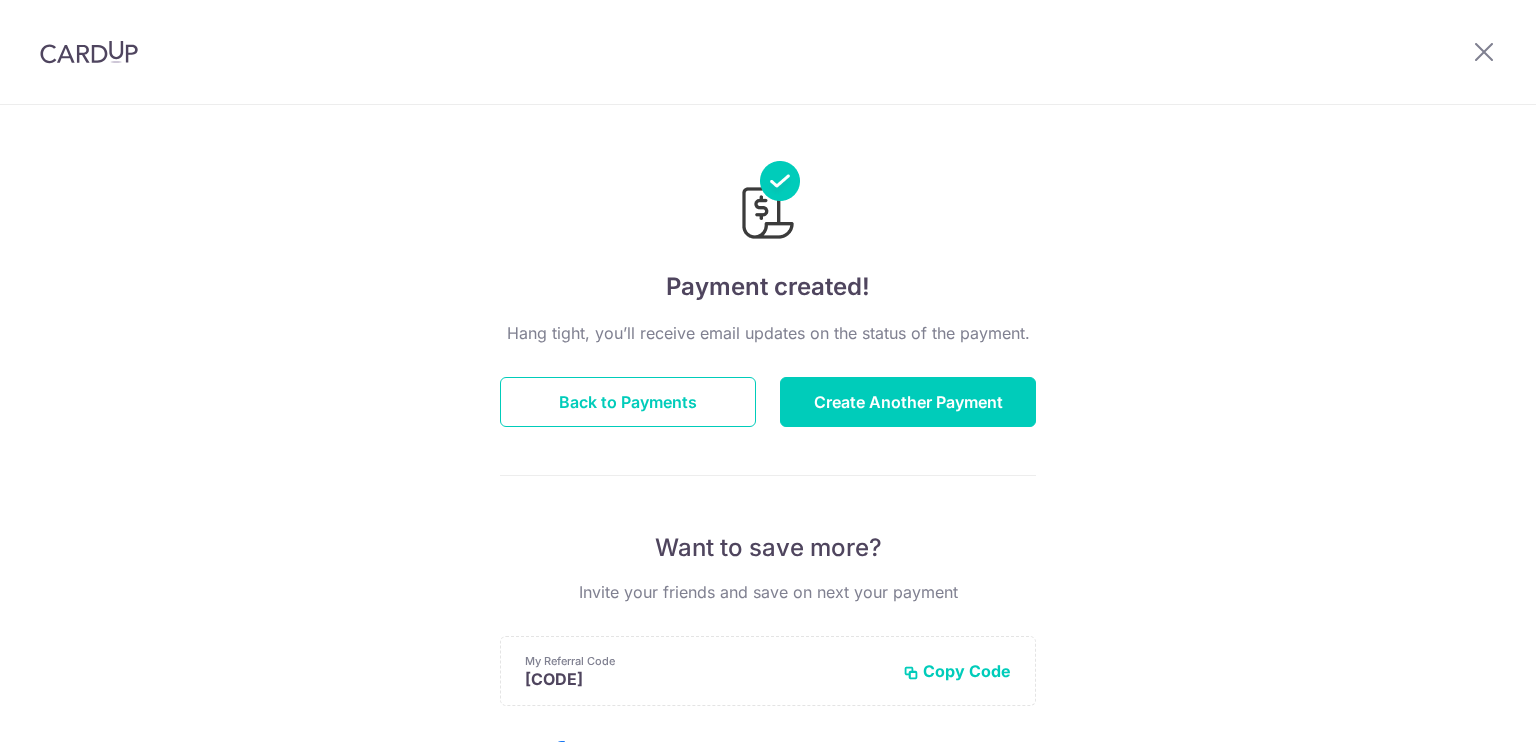 scroll, scrollTop: 0, scrollLeft: 0, axis: both 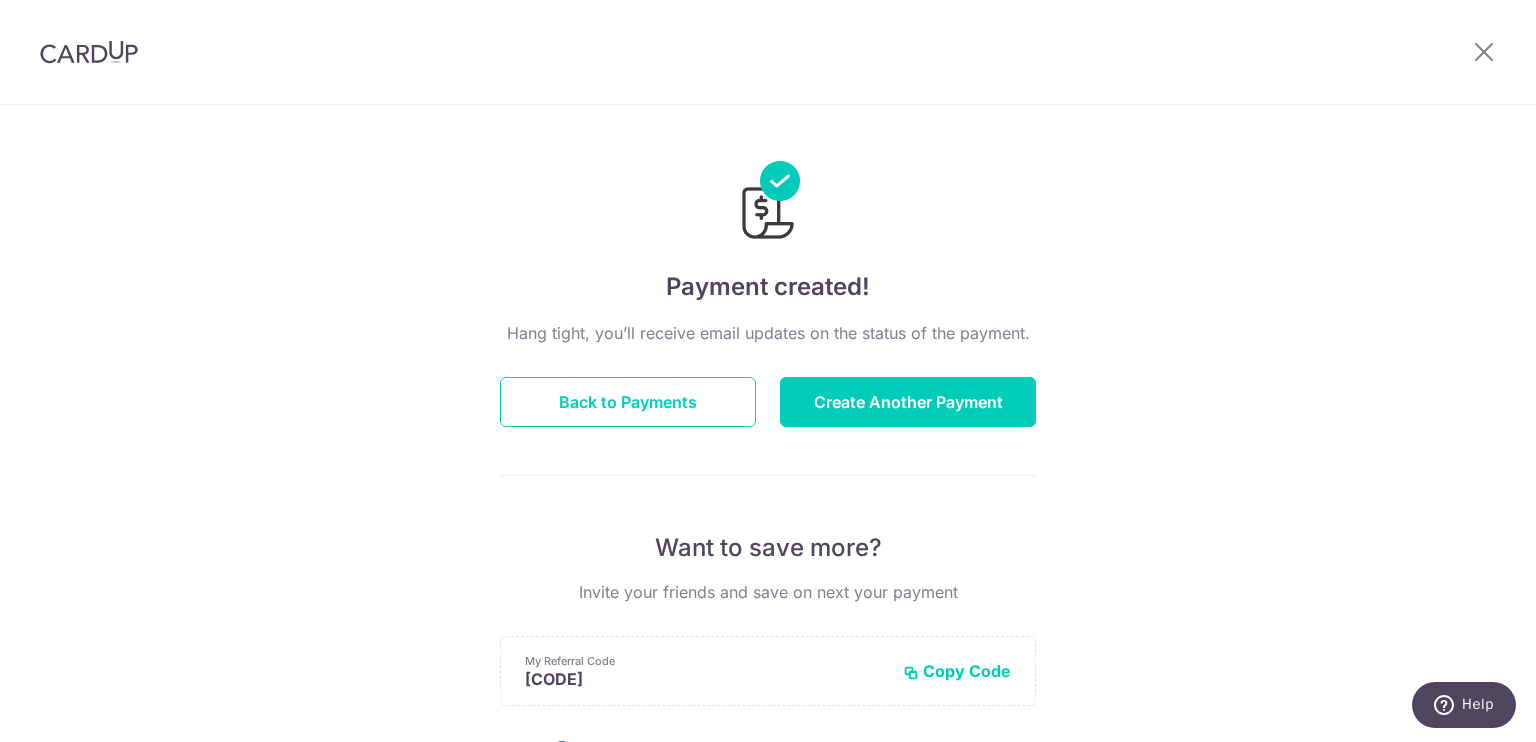 click on "Payment created!
Hang tight, you’ll receive email updates on the status of the payment.
Back to Payments
Create Another Payment
Want to save more?
Invite your friends and save on next your payment
My Referral Code
PAKHONGC89
Copy Code
Copied
Facebook
Twitter
WhatsApp
Email" at bounding box center (768, 639) 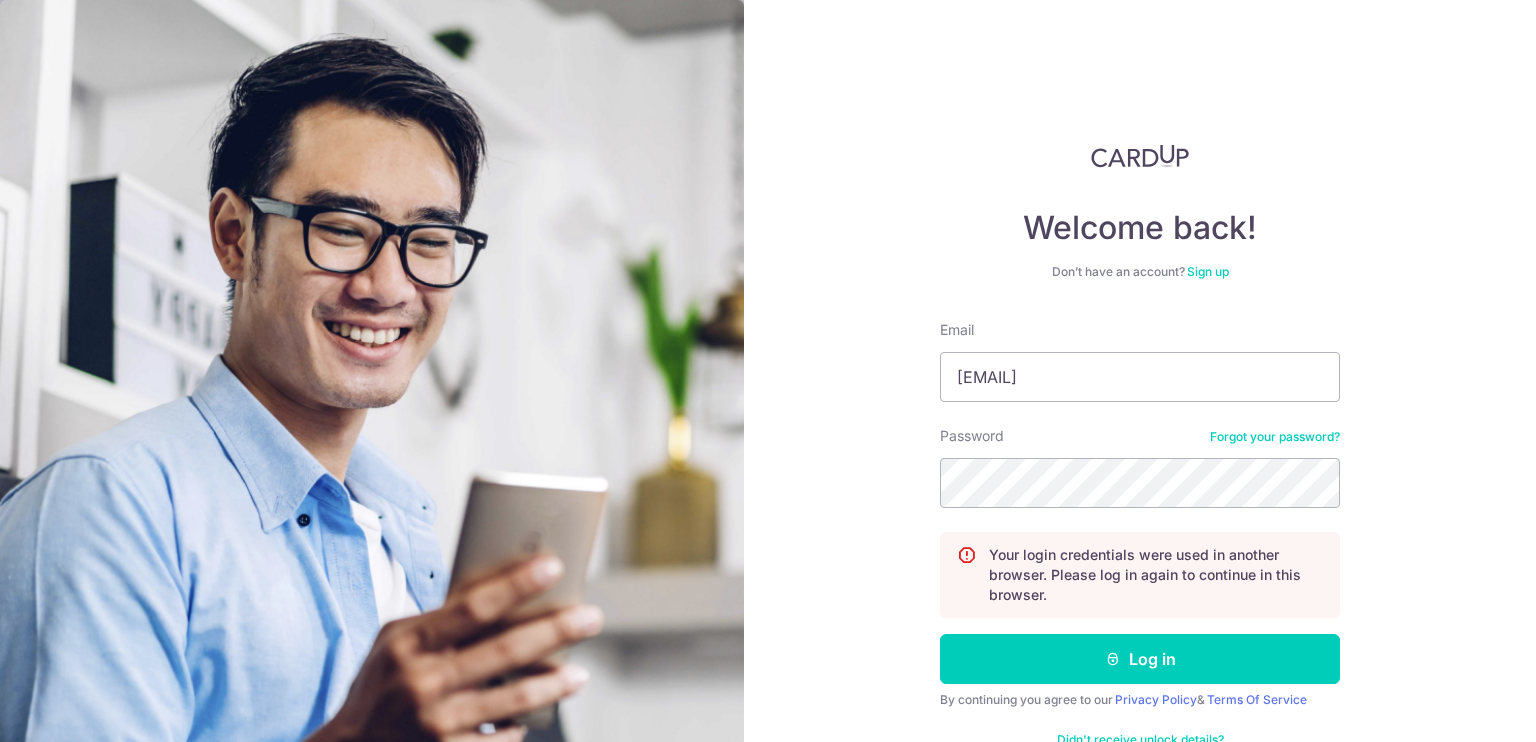 scroll, scrollTop: 0, scrollLeft: 0, axis: both 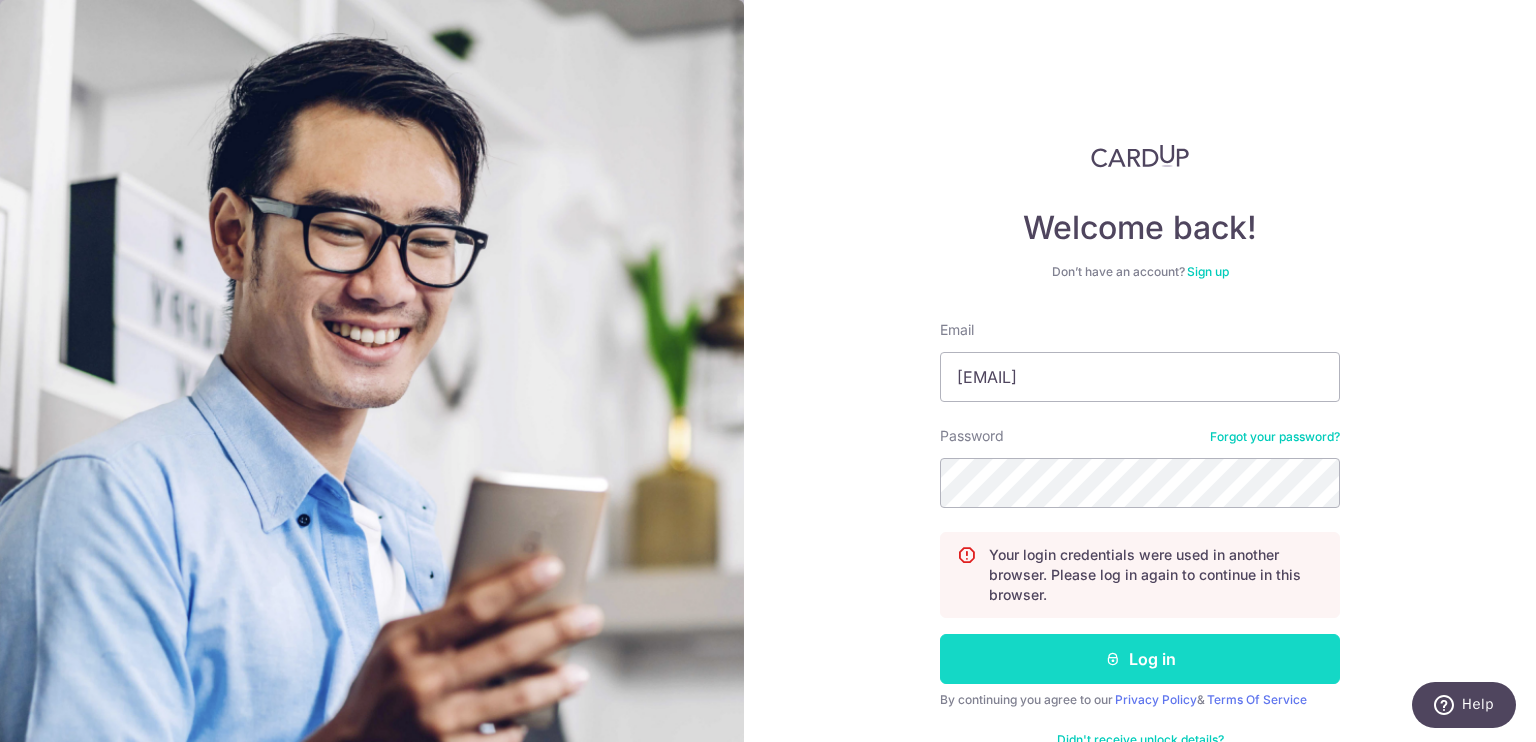 click on "Log in" at bounding box center [1140, 659] 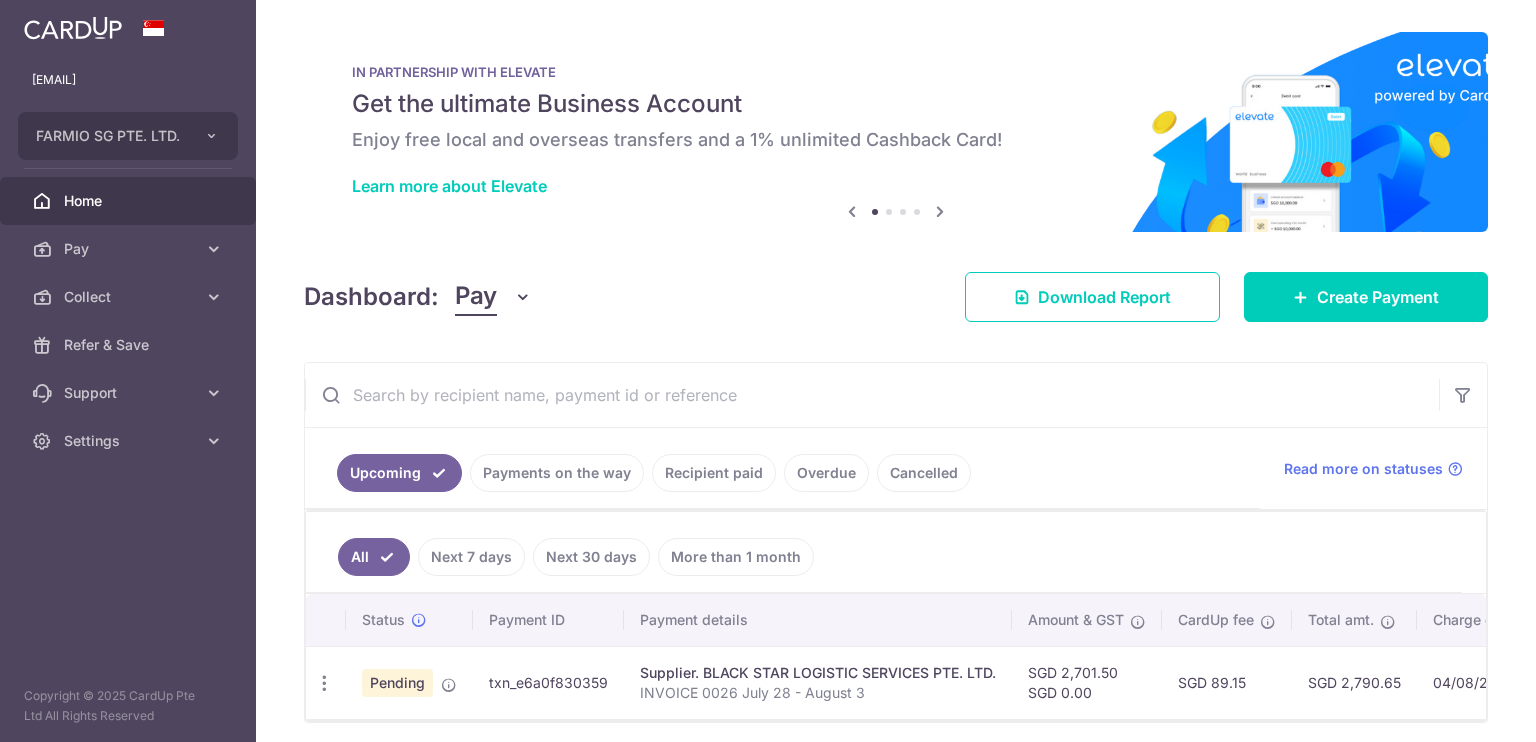 scroll, scrollTop: 0, scrollLeft: 0, axis: both 